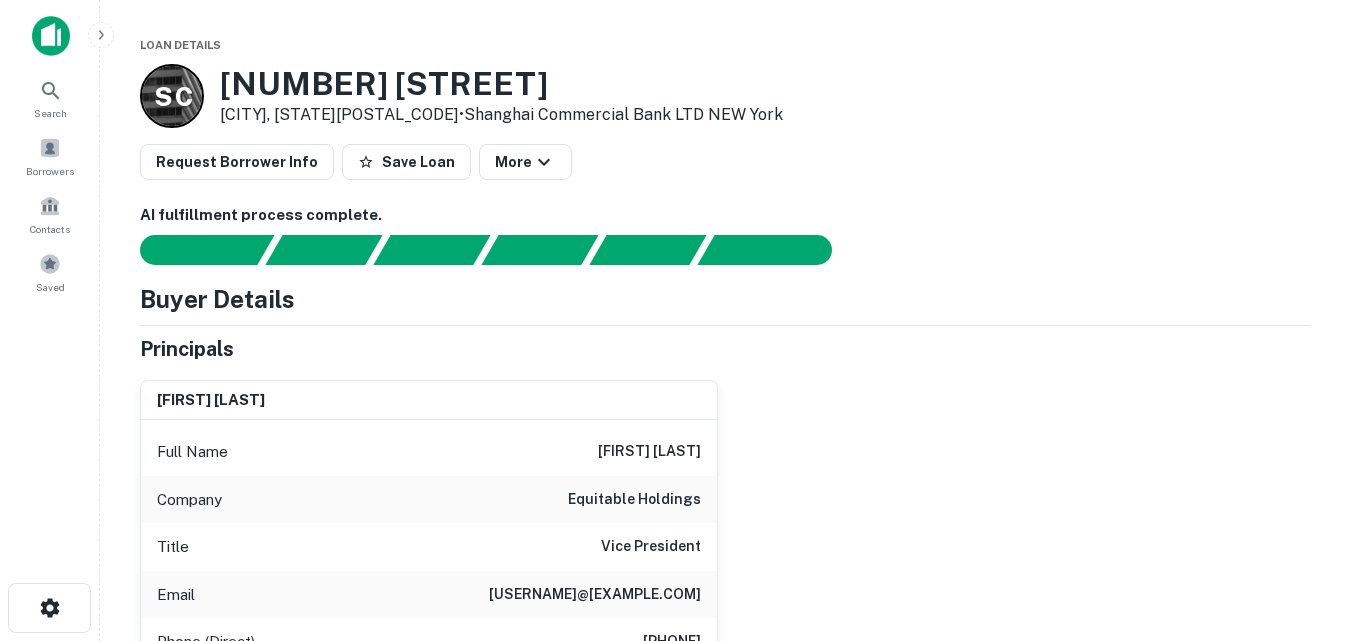 scroll, scrollTop: 0, scrollLeft: 0, axis: both 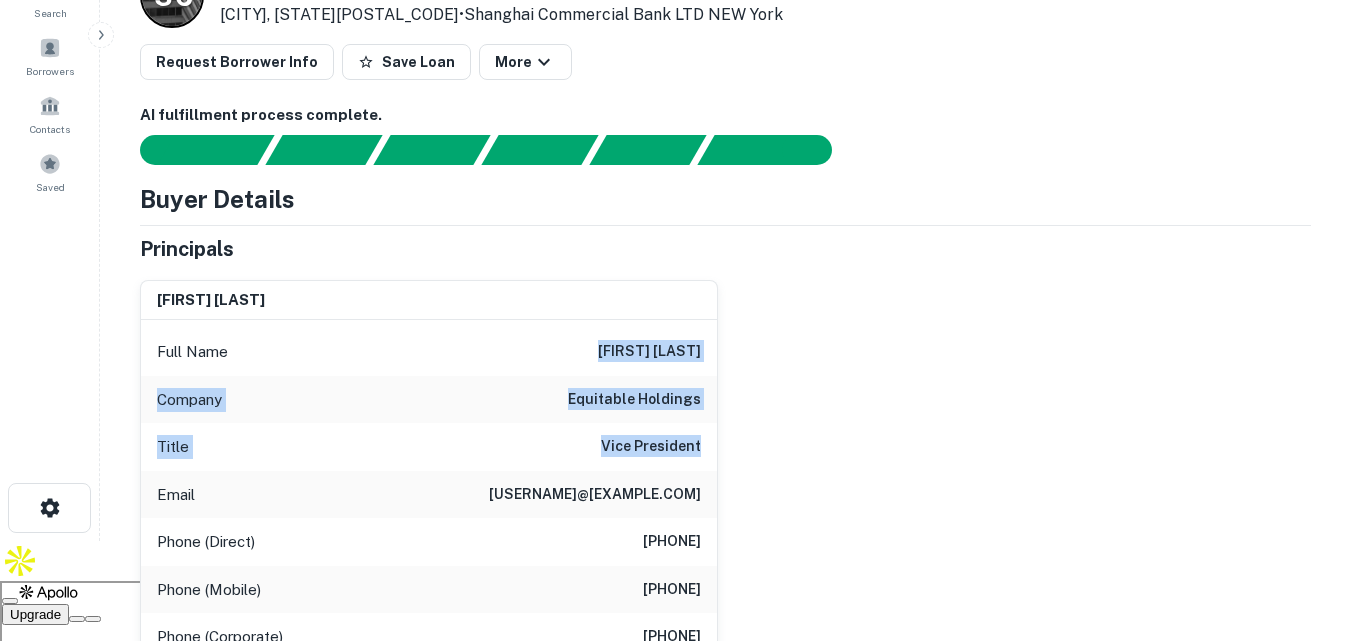 drag, startPoint x: 602, startPoint y: 338, endPoint x: 667, endPoint y: 402, distance: 91.21951 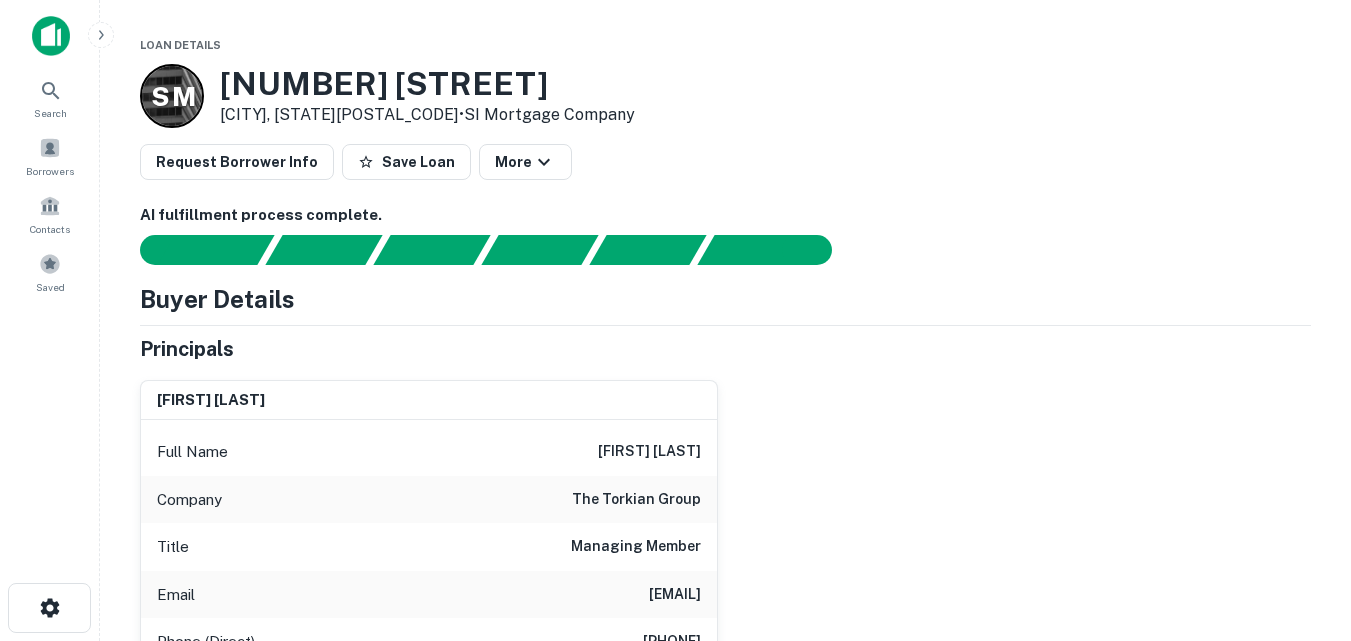 scroll, scrollTop: 0, scrollLeft: 0, axis: both 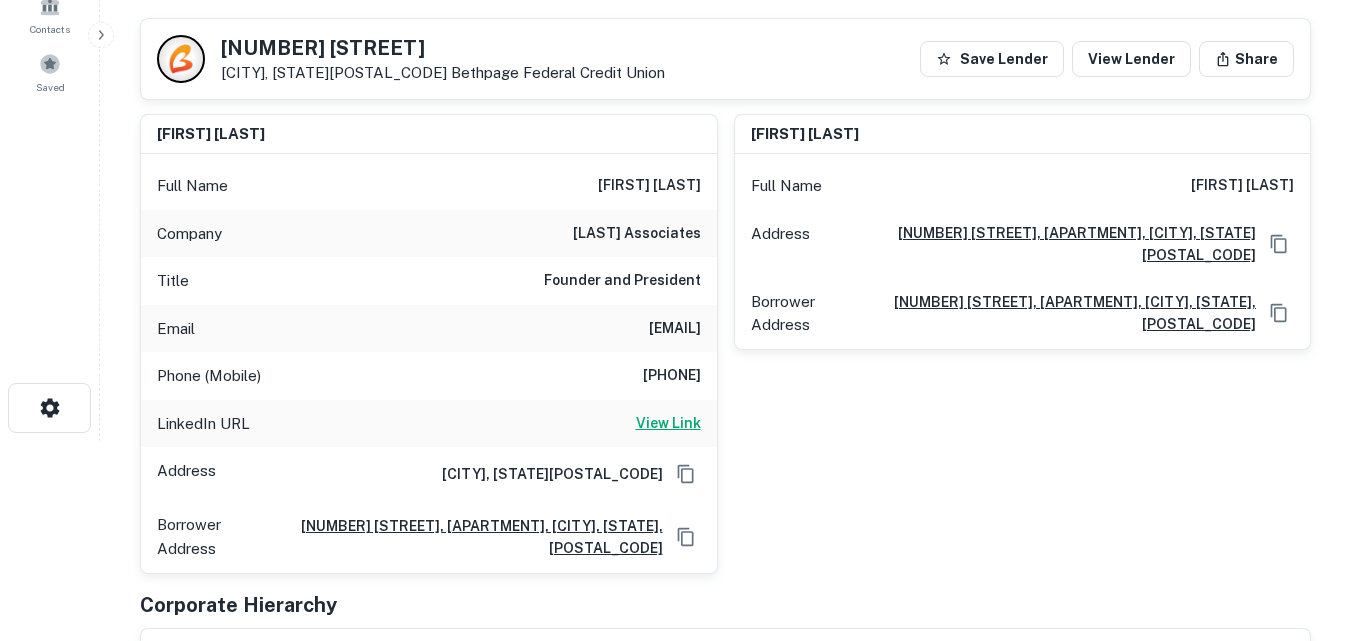 click on "View Link" at bounding box center (668, 423) 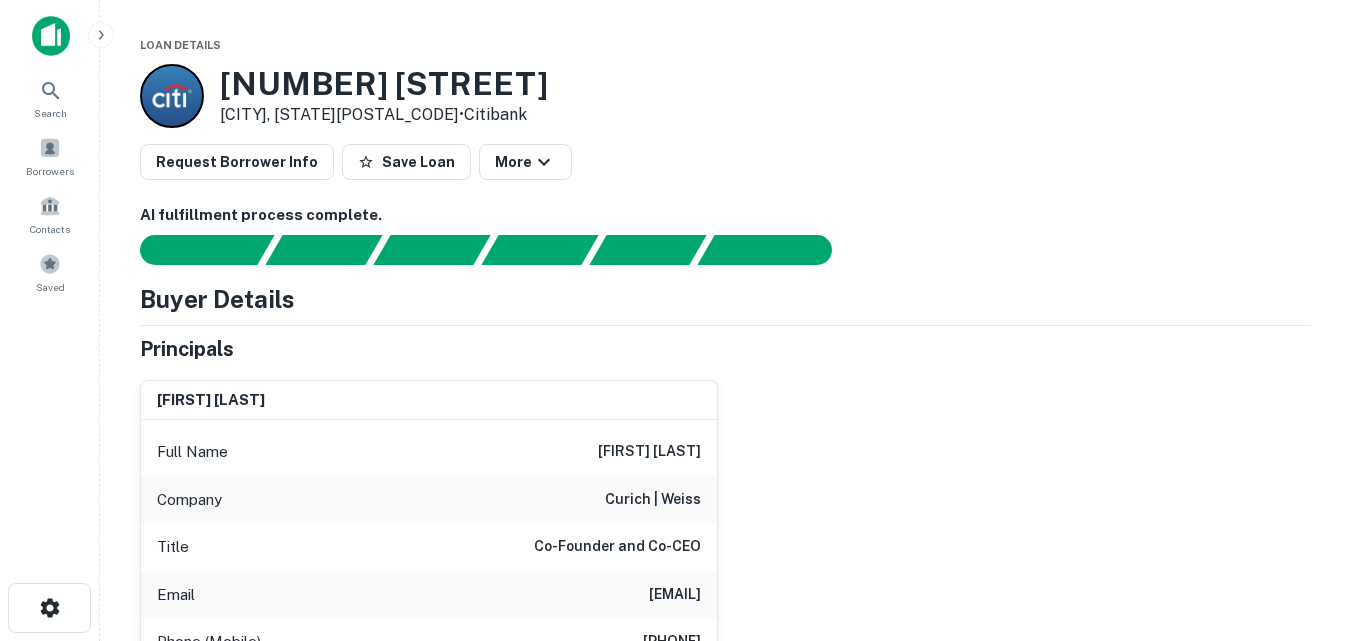scroll, scrollTop: 0, scrollLeft: 0, axis: both 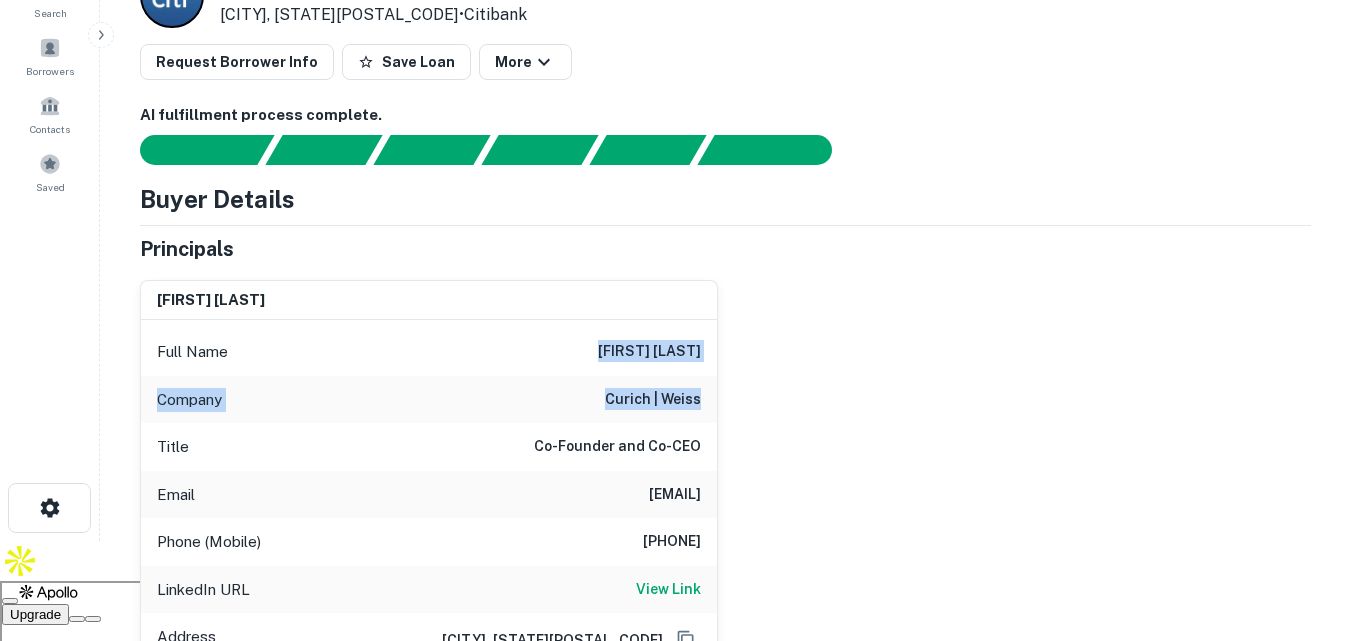 drag, startPoint x: 630, startPoint y: 341, endPoint x: 714, endPoint y: 405, distance: 105.60303 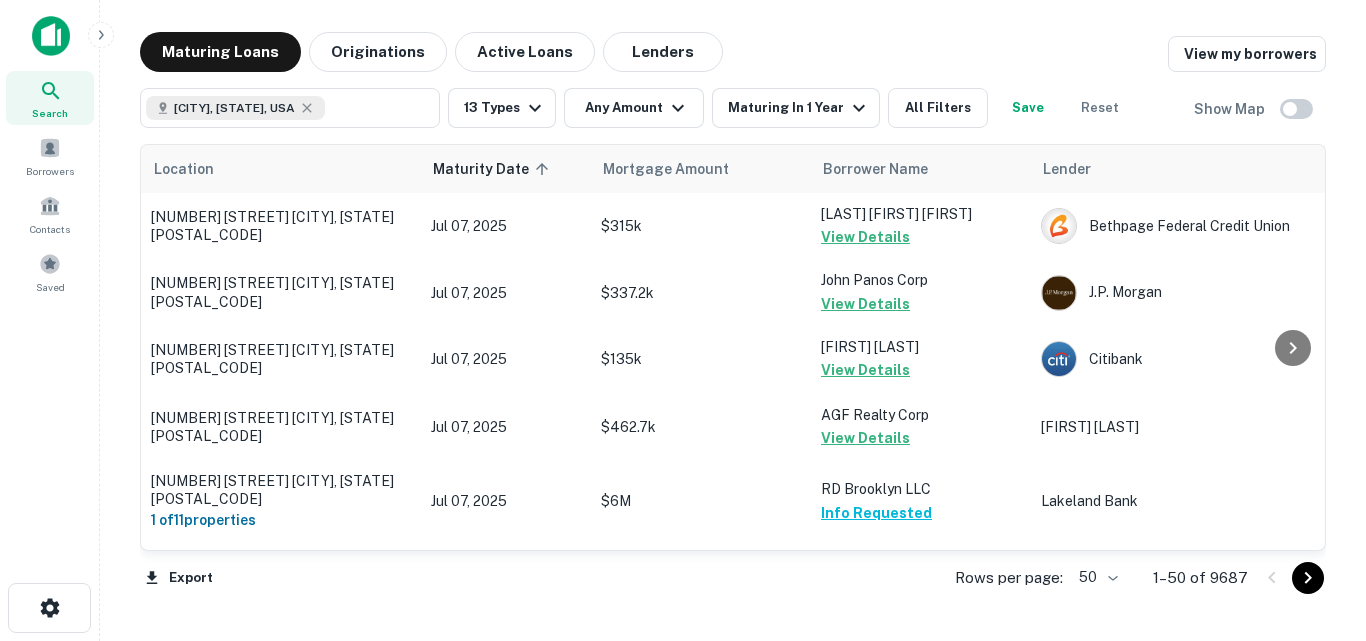 scroll, scrollTop: 0, scrollLeft: 0, axis: both 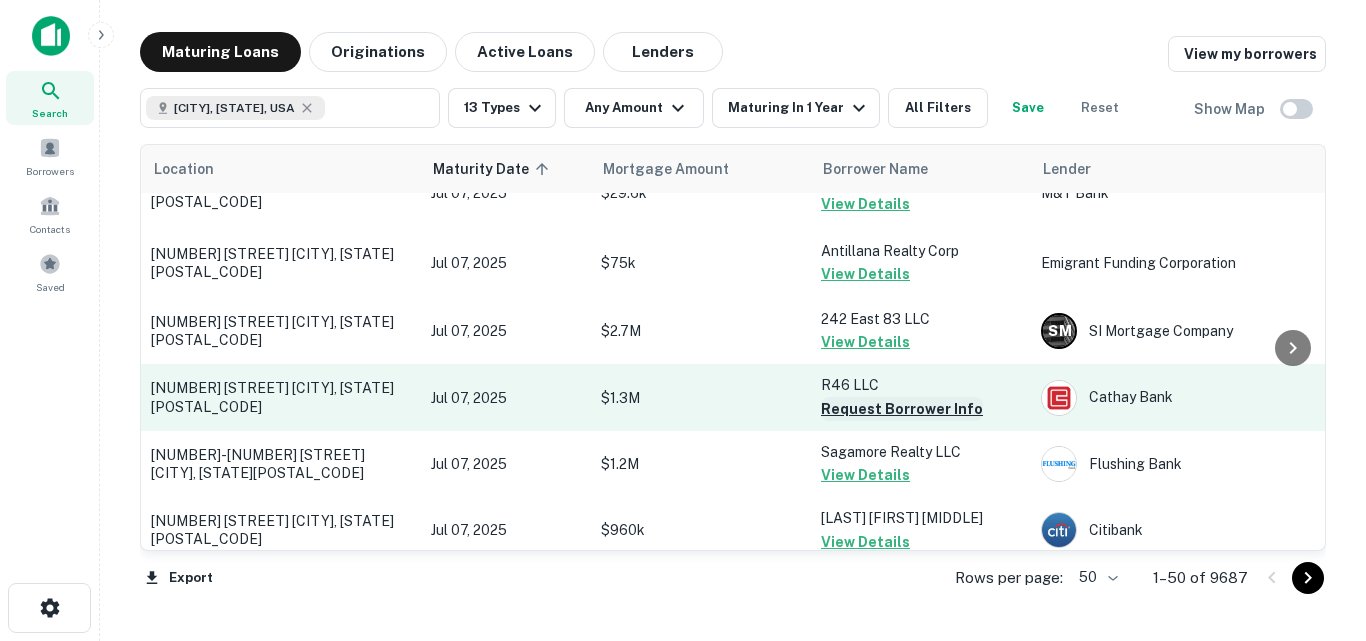 click on "Request Borrower Info" at bounding box center [902, 409] 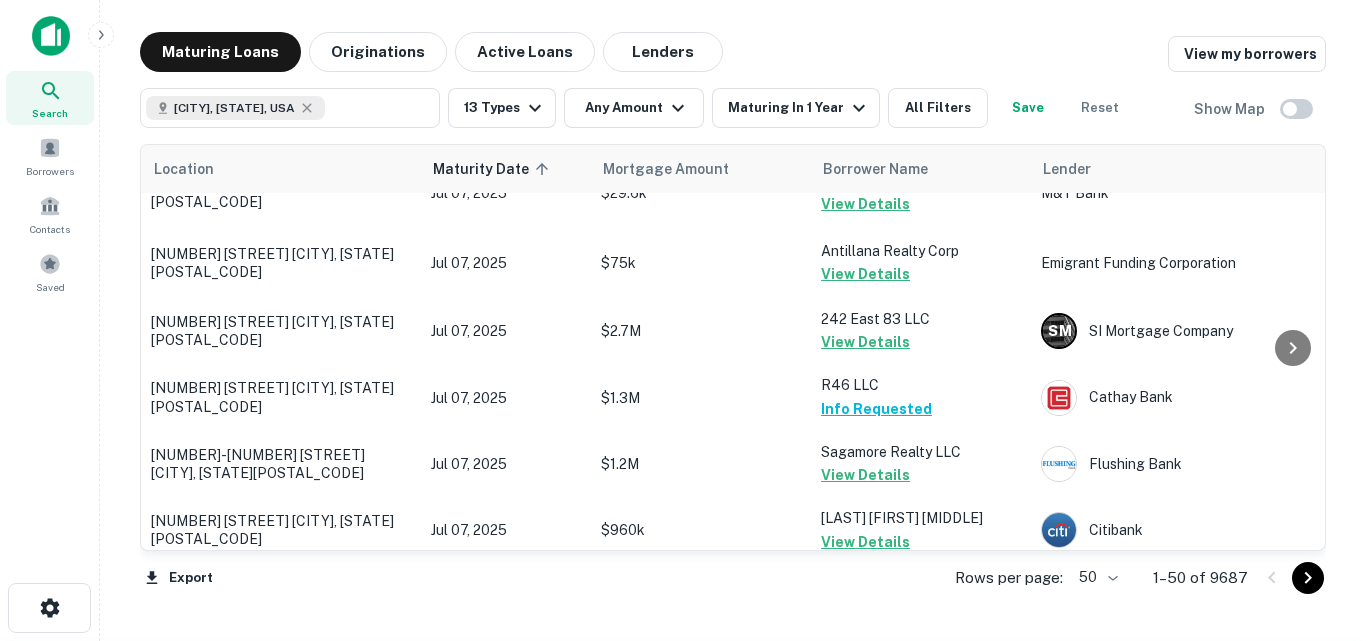 click on "View Request" at bounding box center [366, 702] 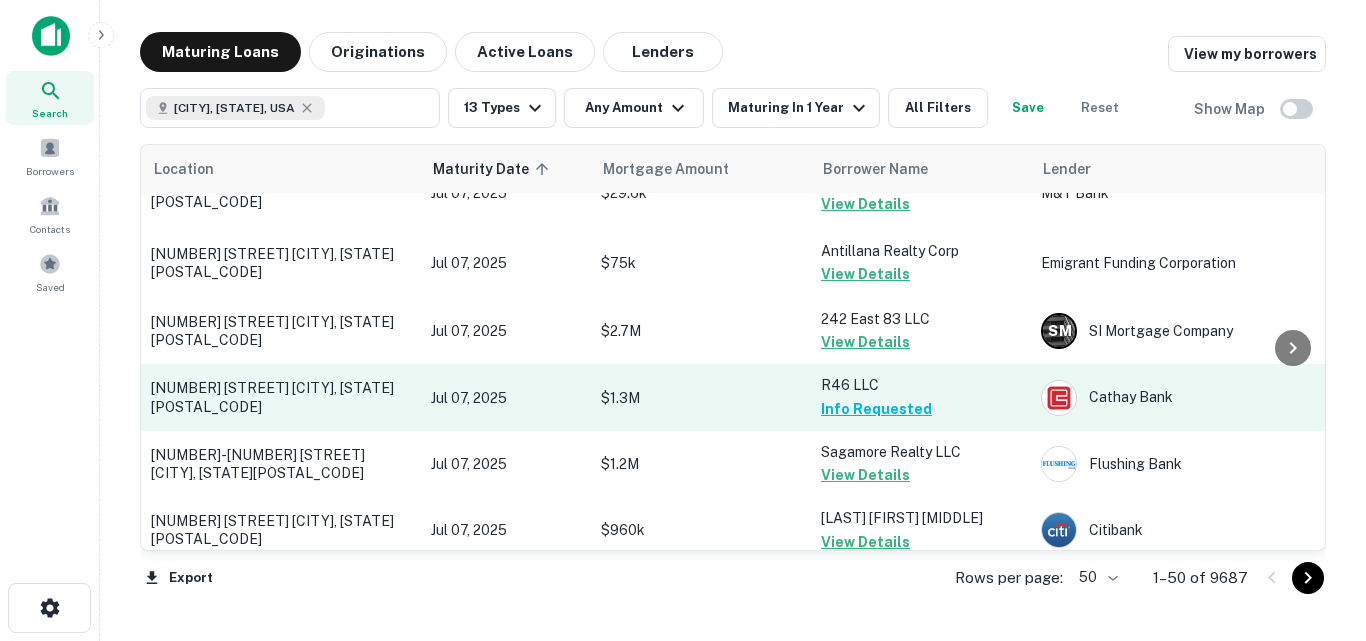 scroll, scrollTop: 1100, scrollLeft: 0, axis: vertical 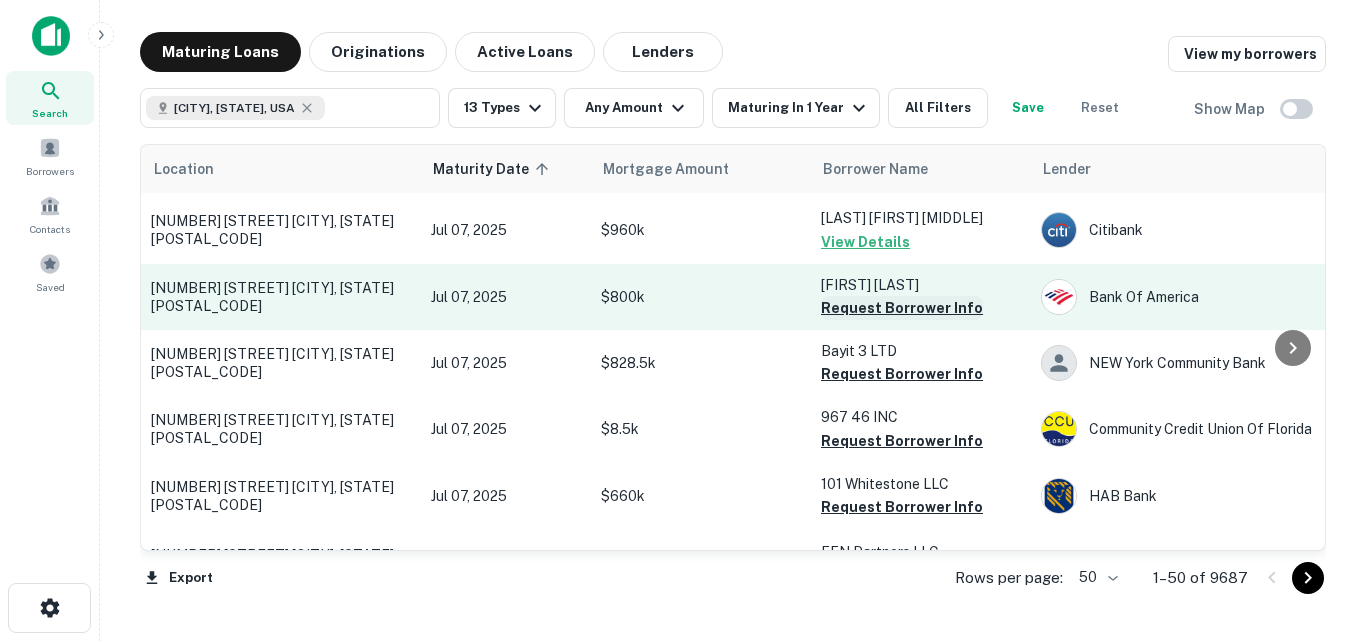 click on "Request Borrower Info" at bounding box center (902, 308) 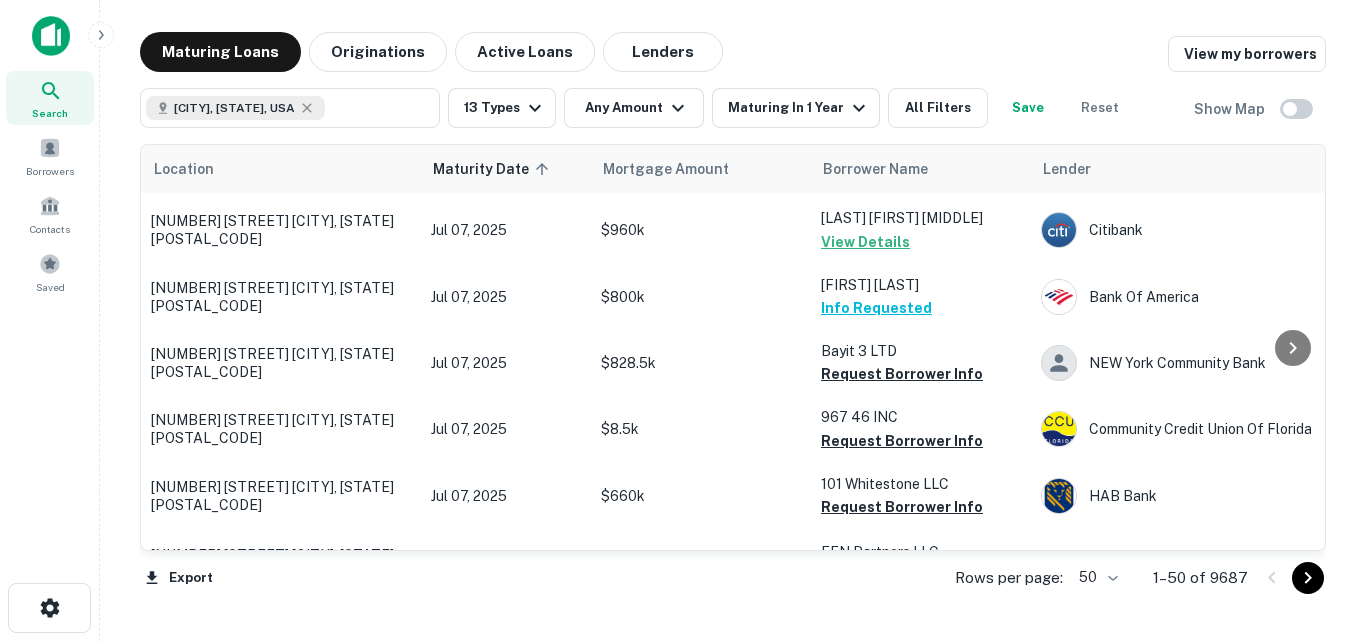 click on "View Request" at bounding box center (366, 702) 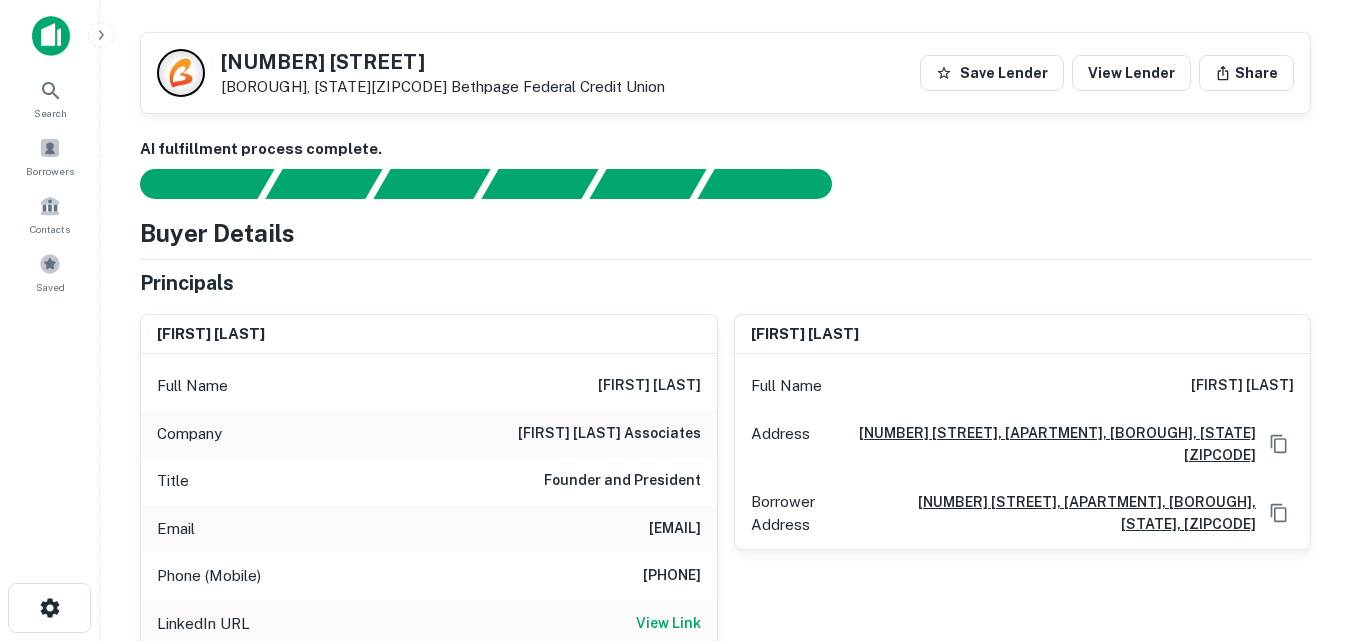scroll, scrollTop: 200, scrollLeft: 0, axis: vertical 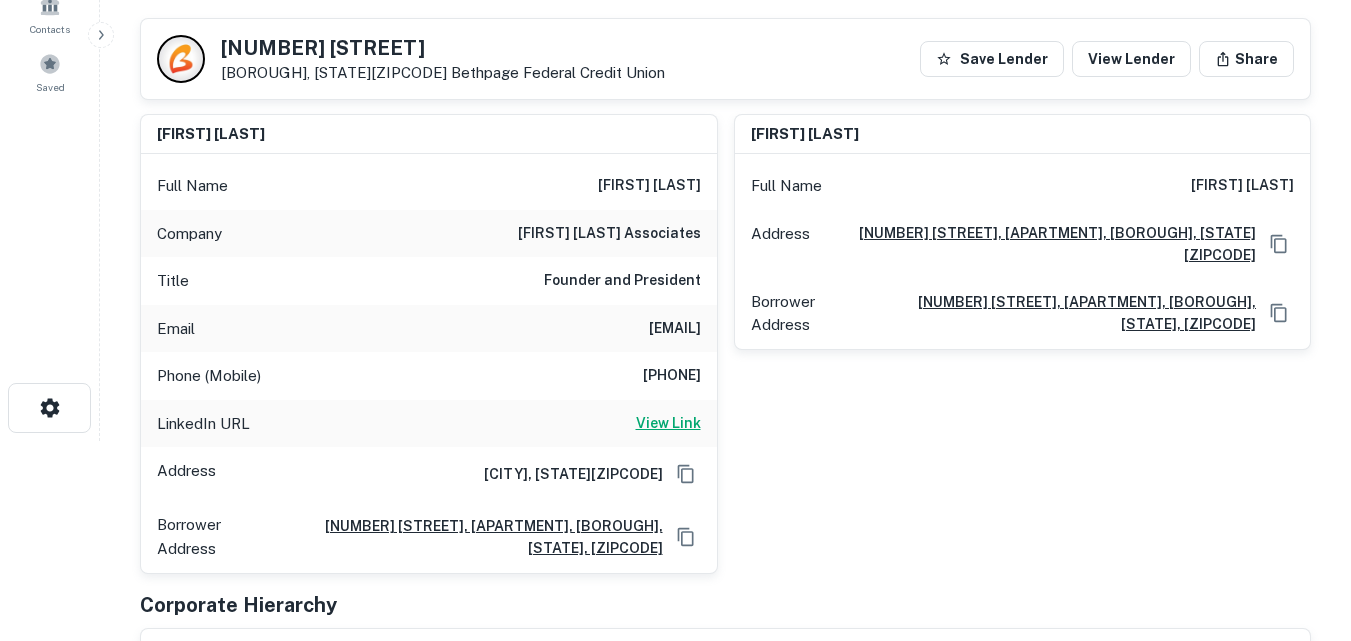 click on "View Link" at bounding box center [668, 423] 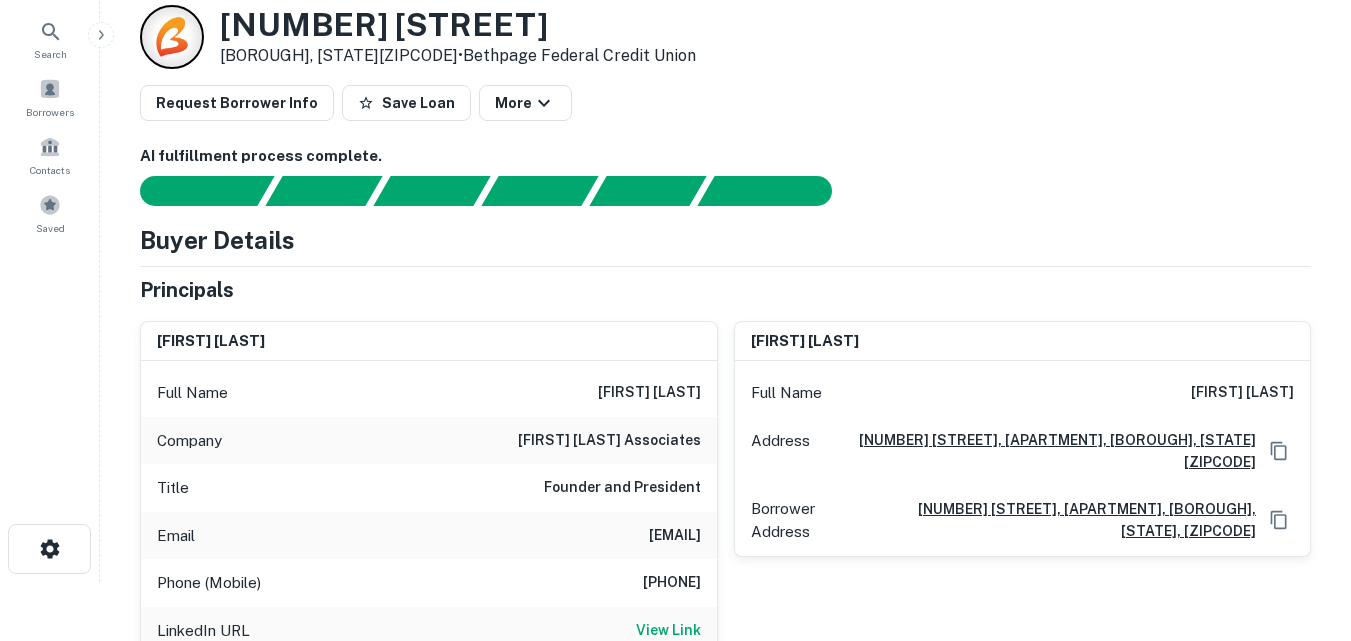scroll, scrollTop: 0, scrollLeft: 0, axis: both 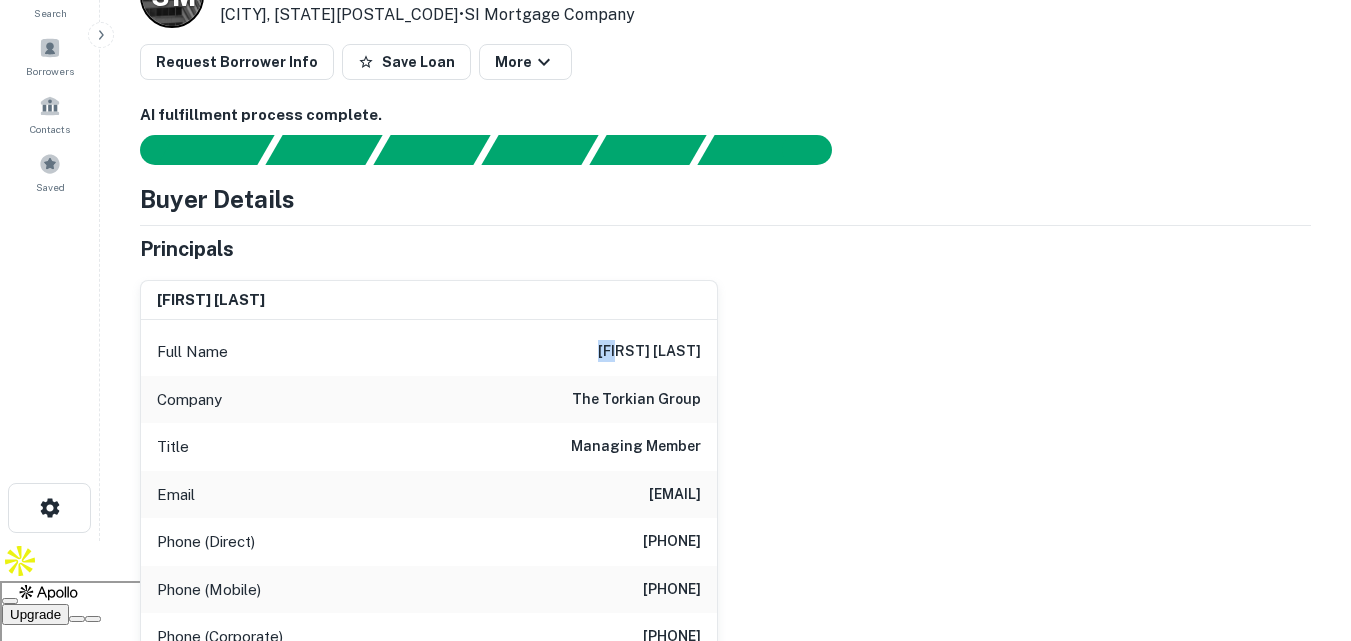 drag, startPoint x: 603, startPoint y: 350, endPoint x: 629, endPoint y: 354, distance: 26.305893 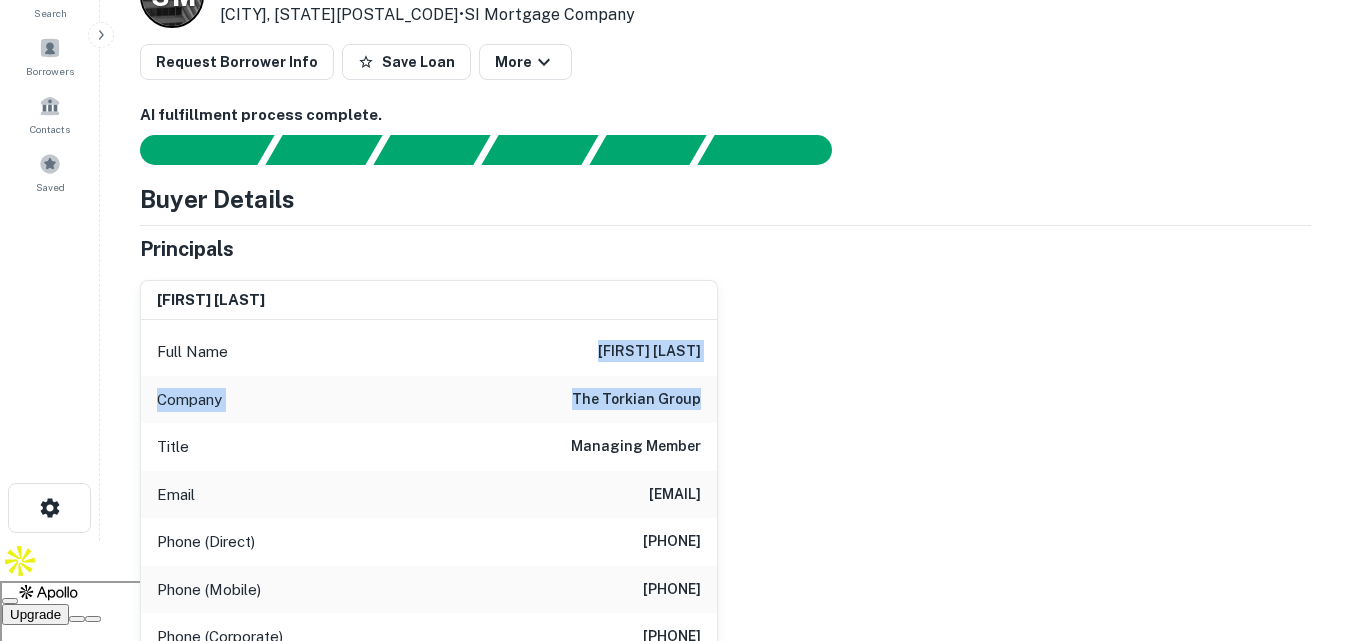 drag, startPoint x: 604, startPoint y: 343, endPoint x: 719, endPoint y: 404, distance: 130.1768 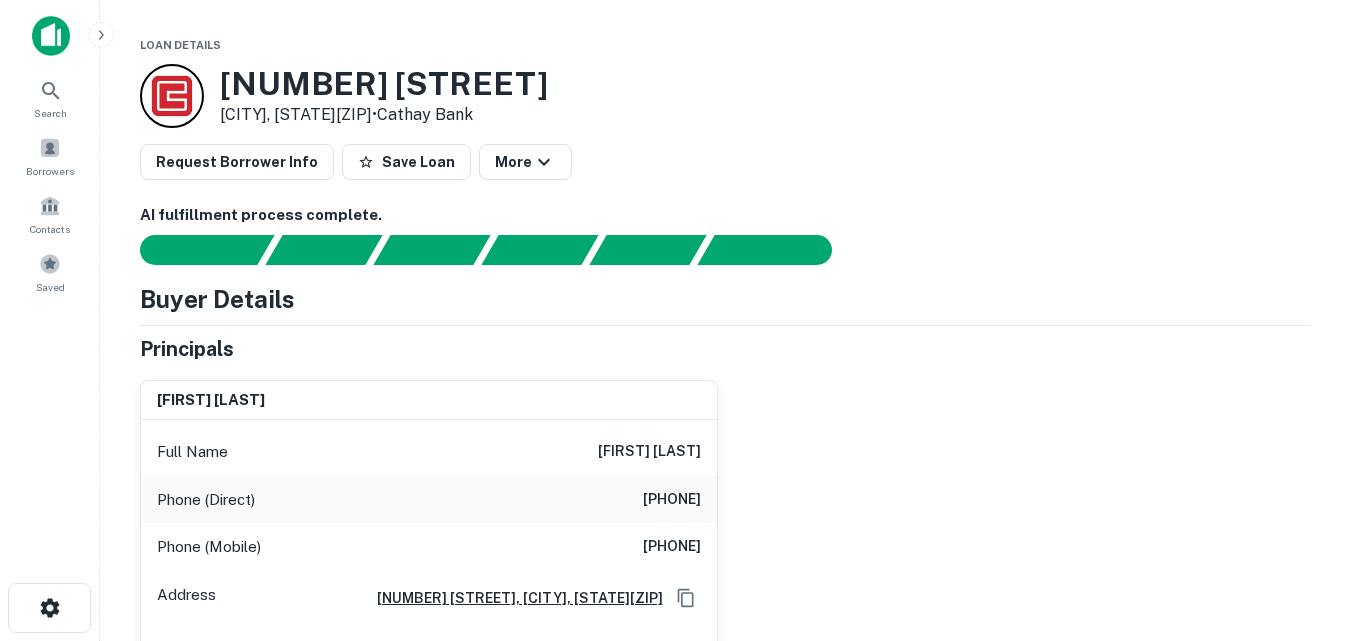 scroll, scrollTop: 0, scrollLeft: 0, axis: both 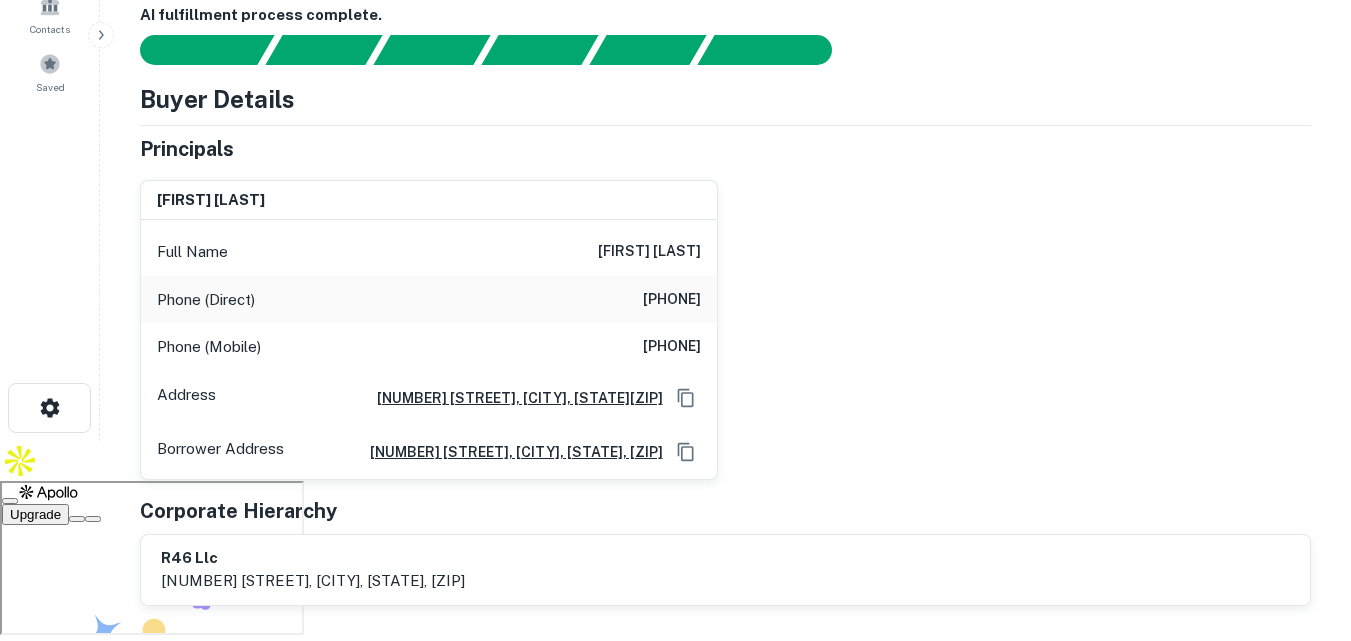 drag, startPoint x: 573, startPoint y: 235, endPoint x: 714, endPoint y: 236, distance: 141.00354 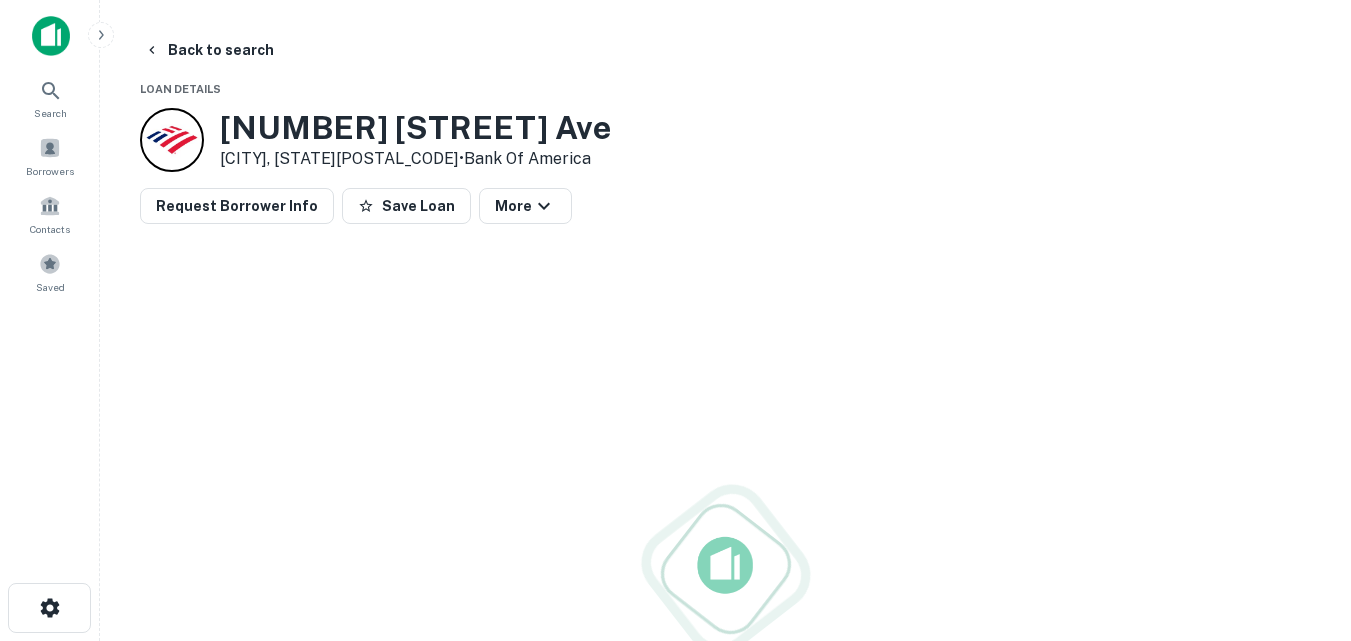 scroll, scrollTop: 0, scrollLeft: 0, axis: both 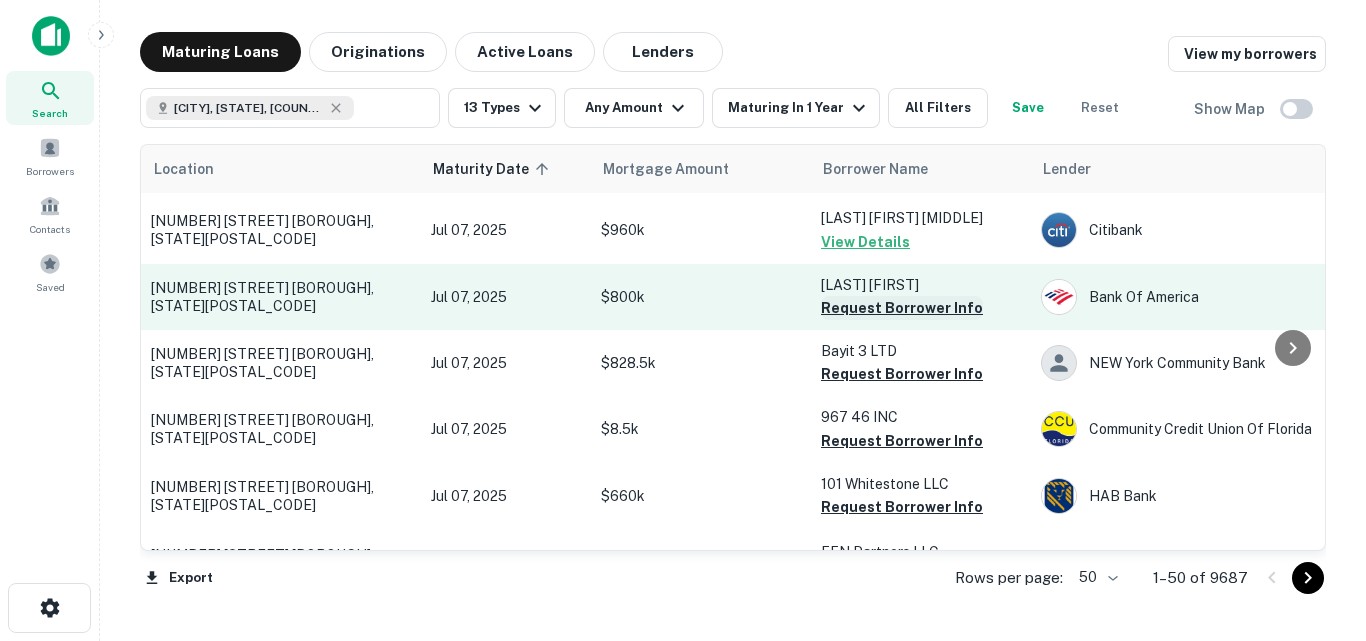 click on "Request Borrower Info" at bounding box center (902, 308) 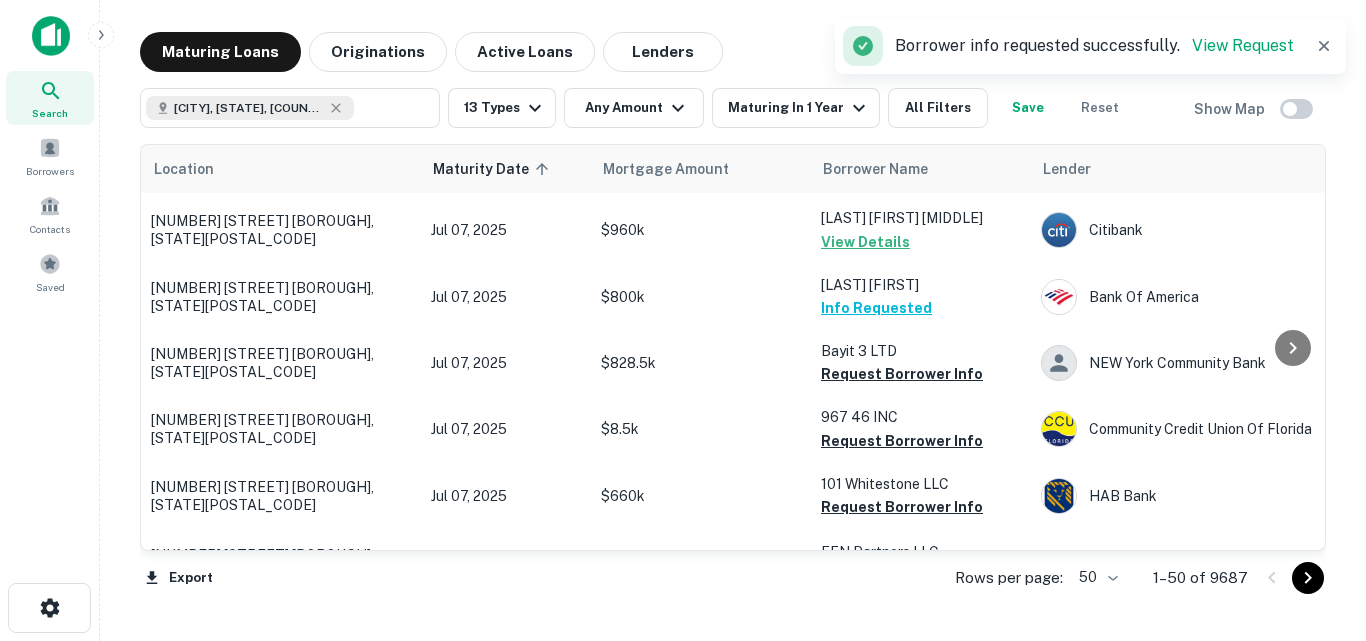 scroll, scrollTop: 0, scrollLeft: 0, axis: both 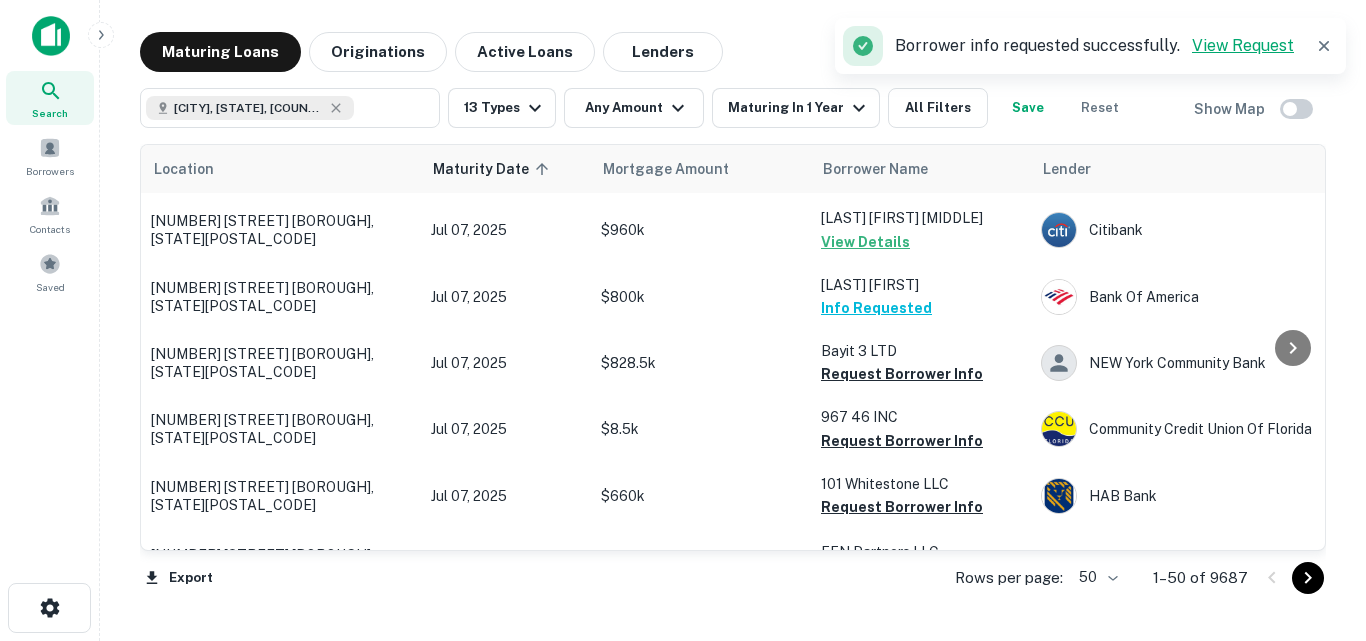 click on "View Request" at bounding box center [1243, 45] 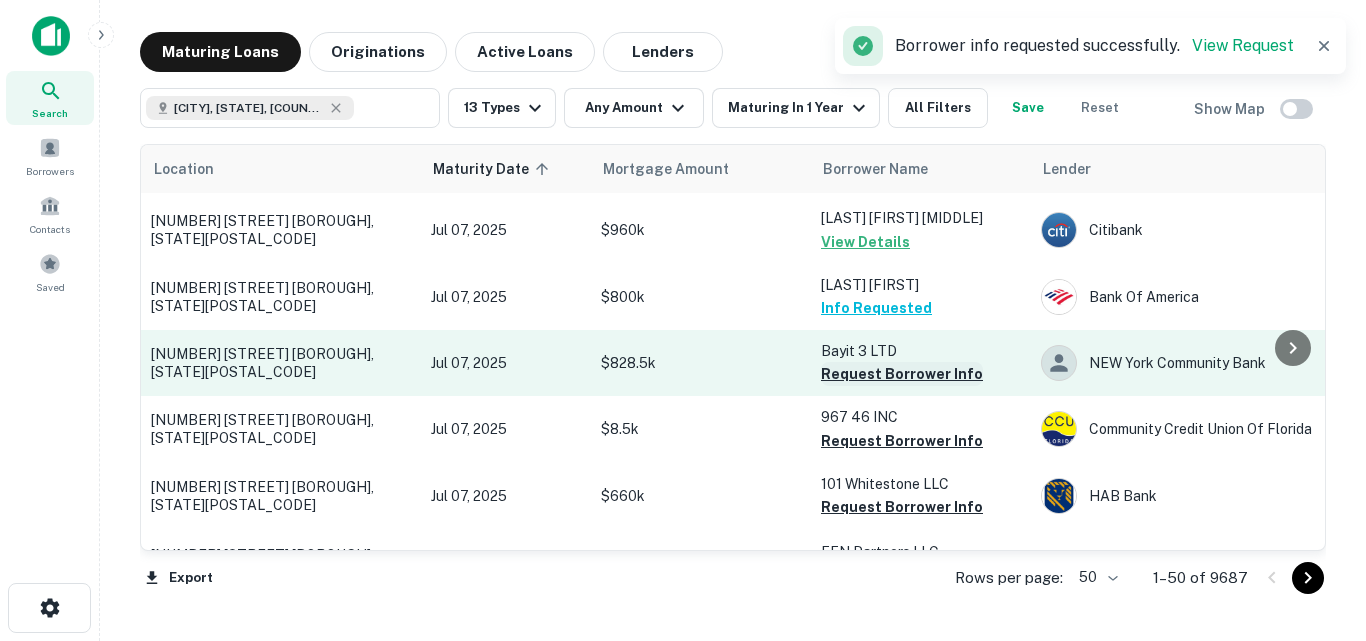 click on "Request Borrower Info" at bounding box center (902, 374) 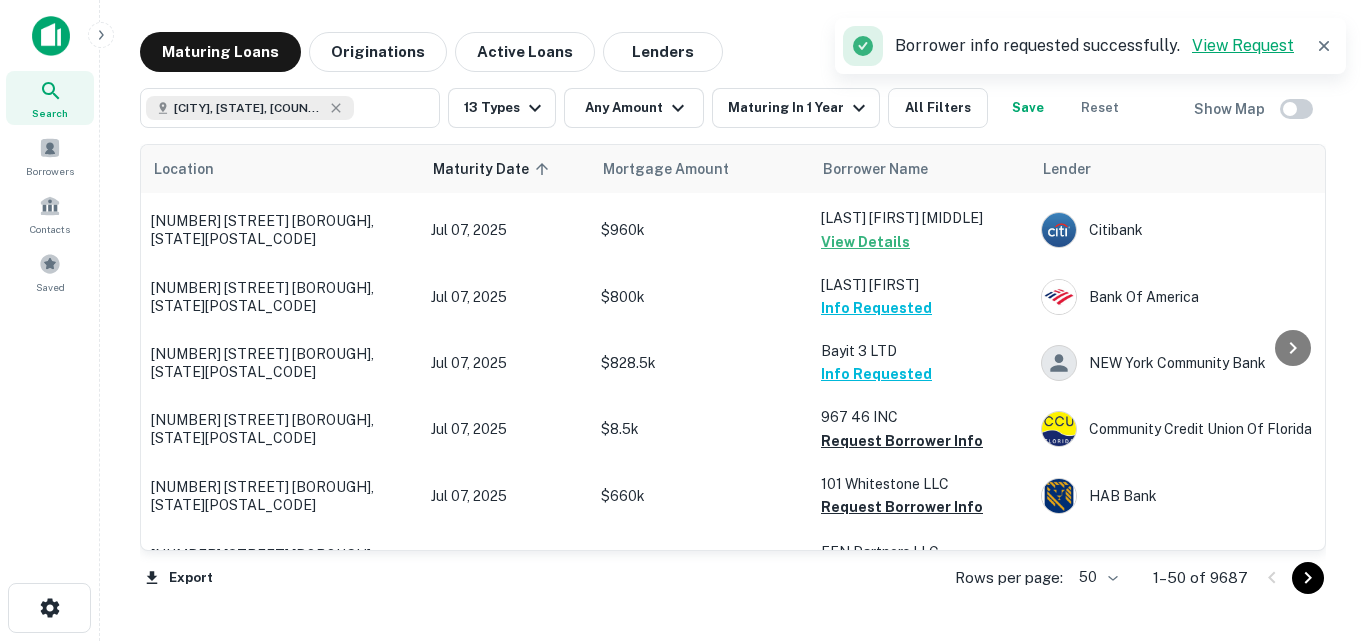 click on "View Request" at bounding box center (1243, 45) 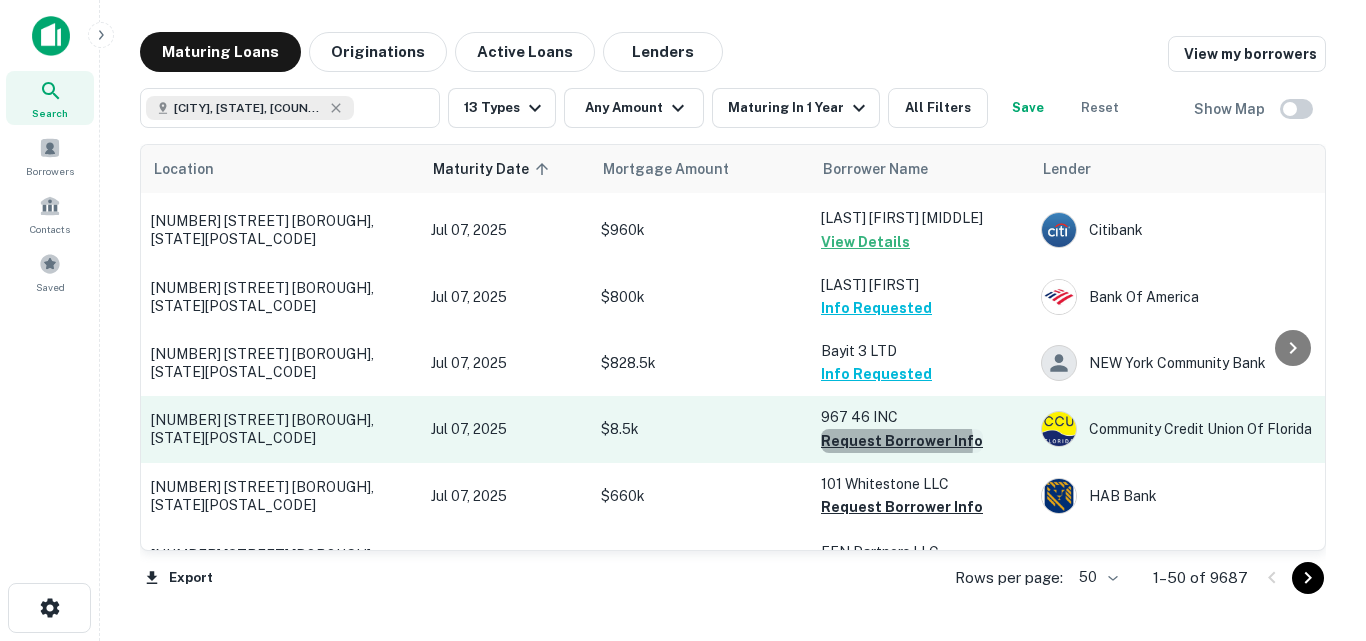 click on "Request Borrower Info" at bounding box center [902, 441] 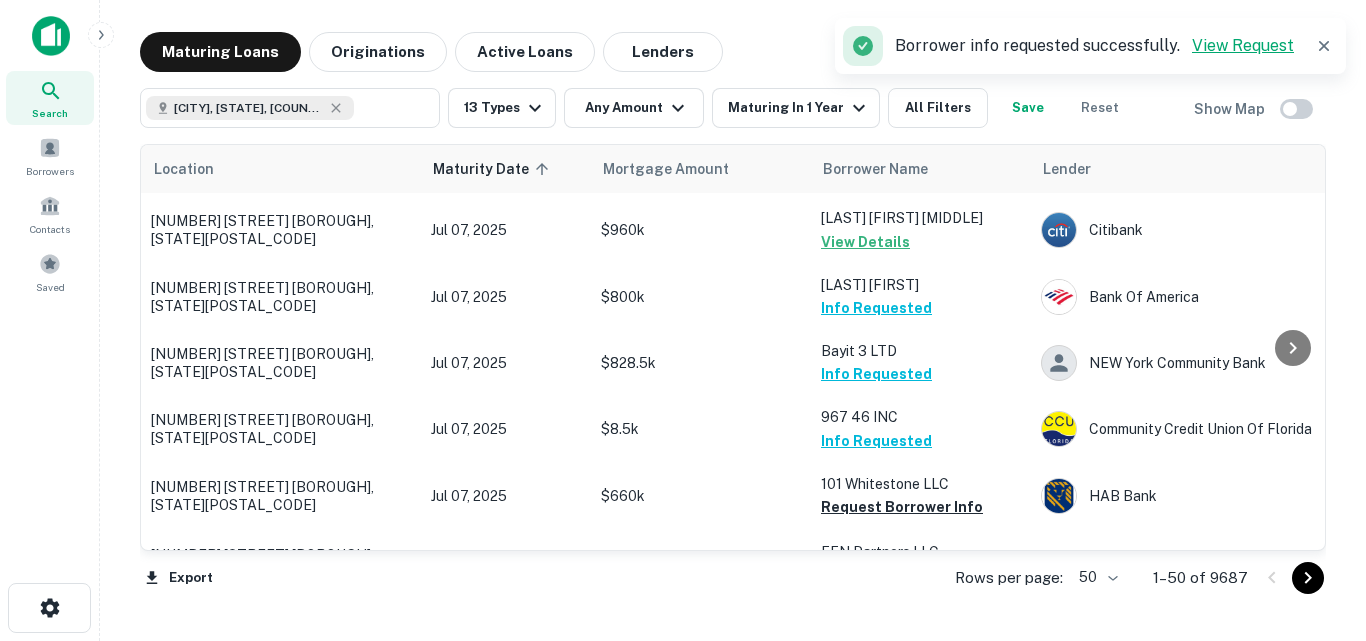 click on "View Request" at bounding box center [1243, 45] 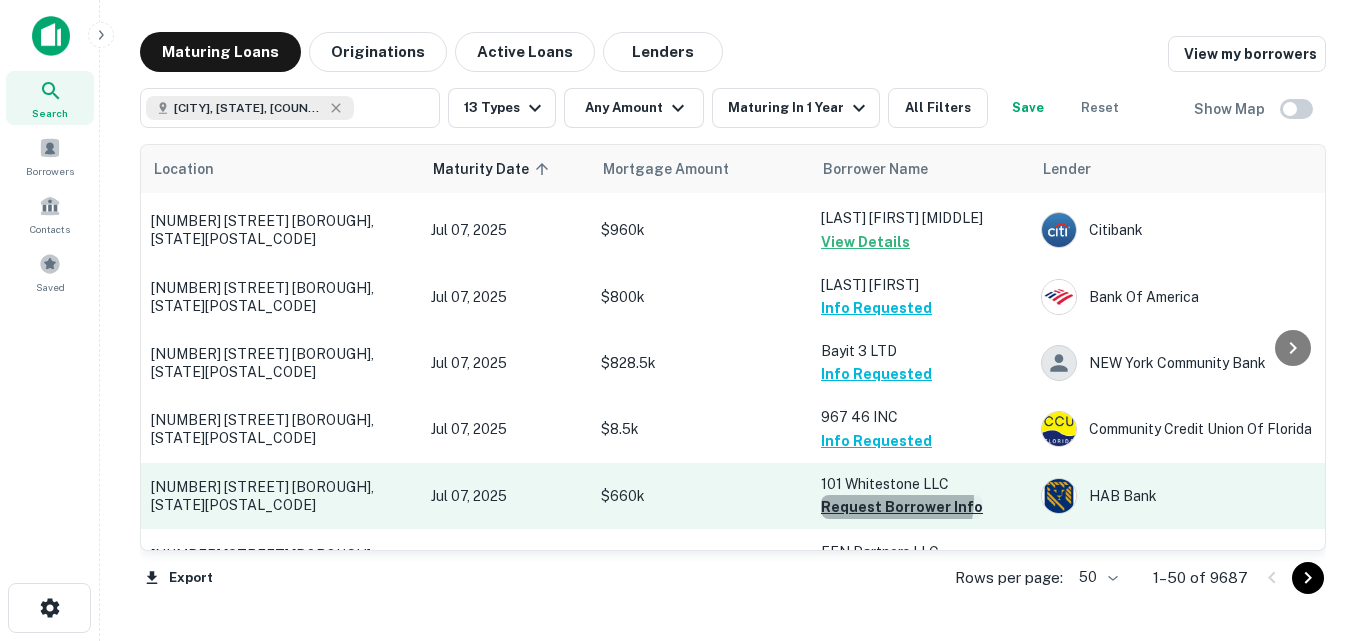 click on "Request Borrower Info" at bounding box center (902, 507) 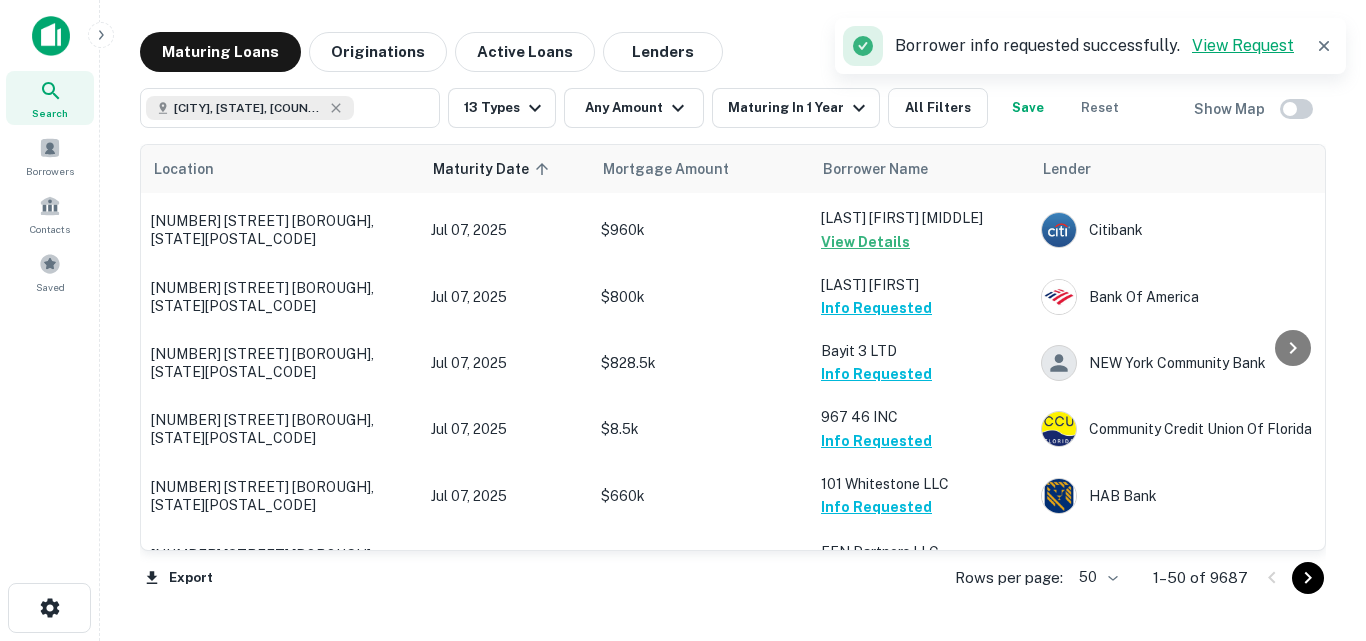 click on "View Request" at bounding box center (1243, 45) 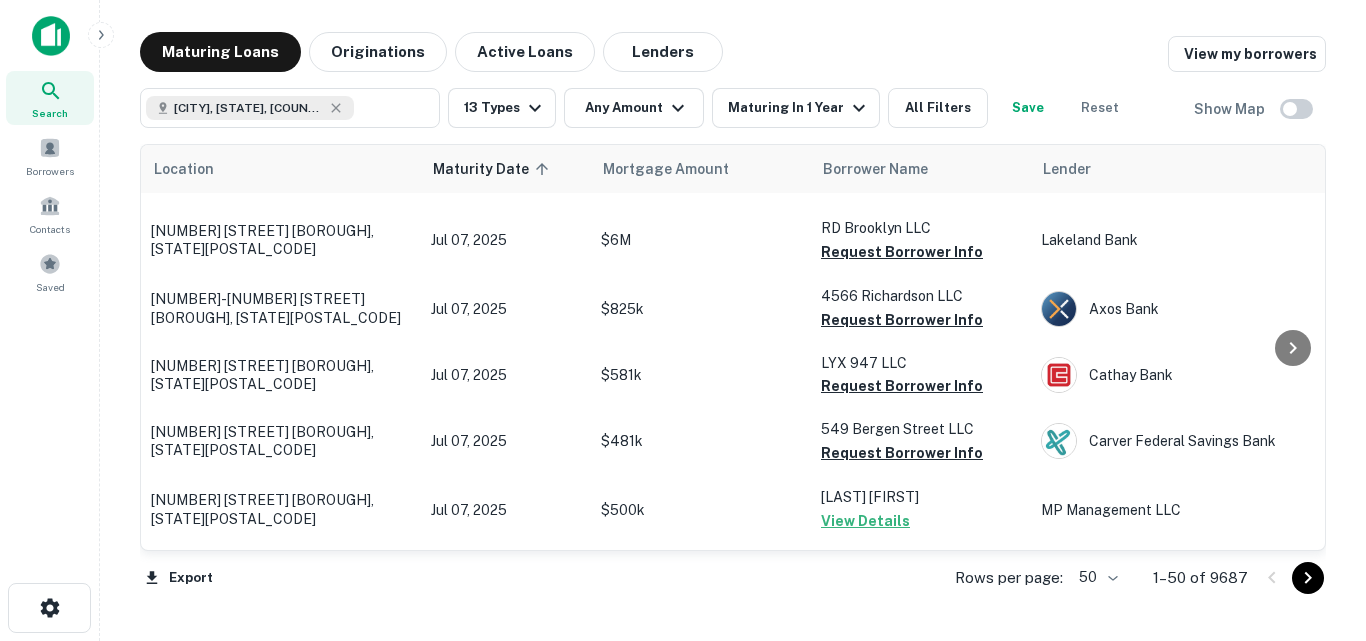 scroll, scrollTop: 1600, scrollLeft: 0, axis: vertical 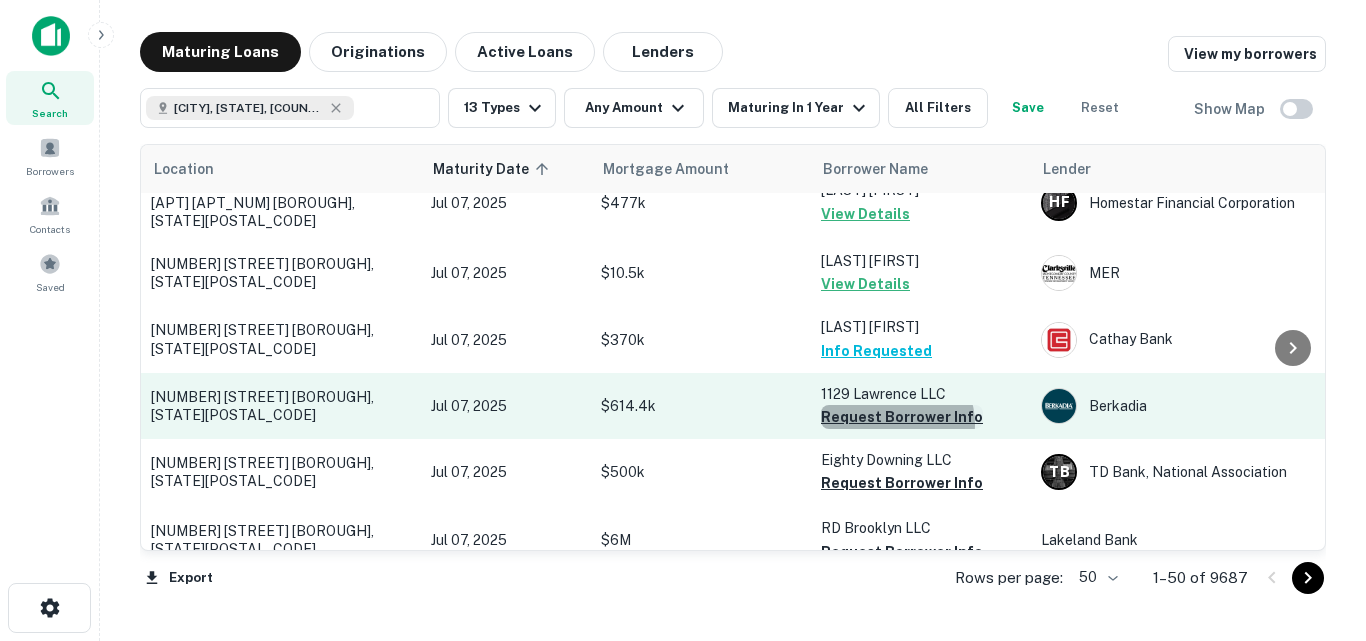 click on "Request Borrower Info" at bounding box center (902, 417) 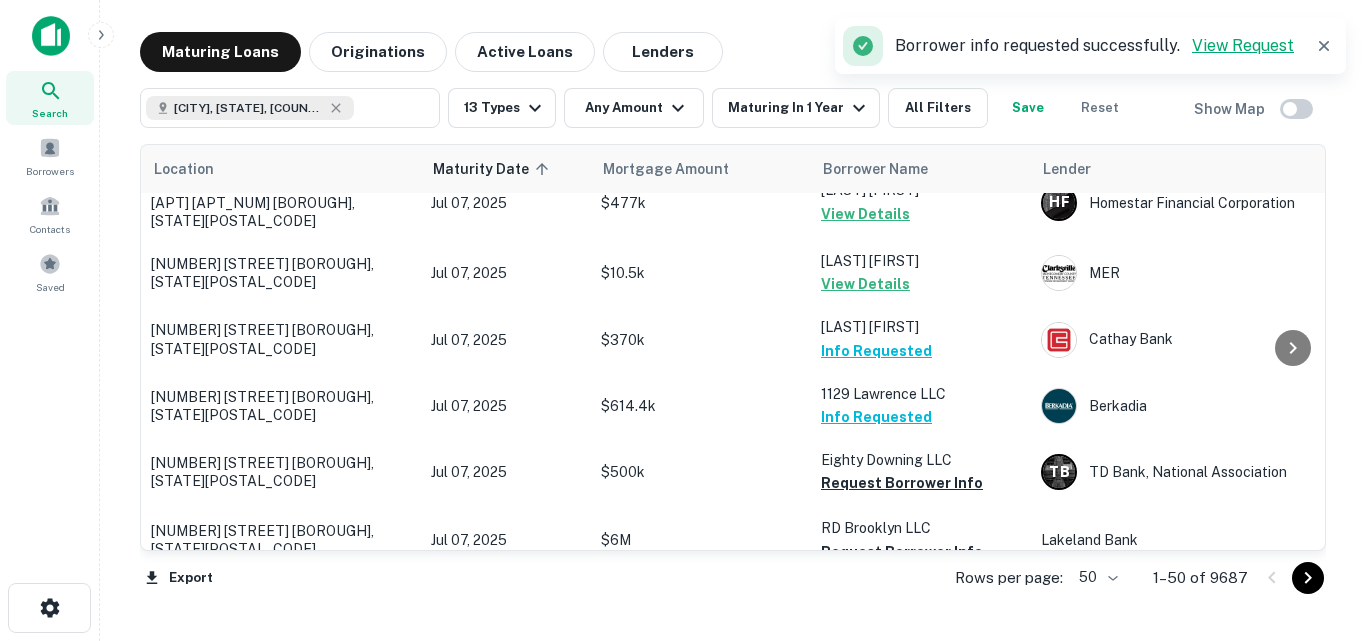 click on "View Request" at bounding box center [1243, 45] 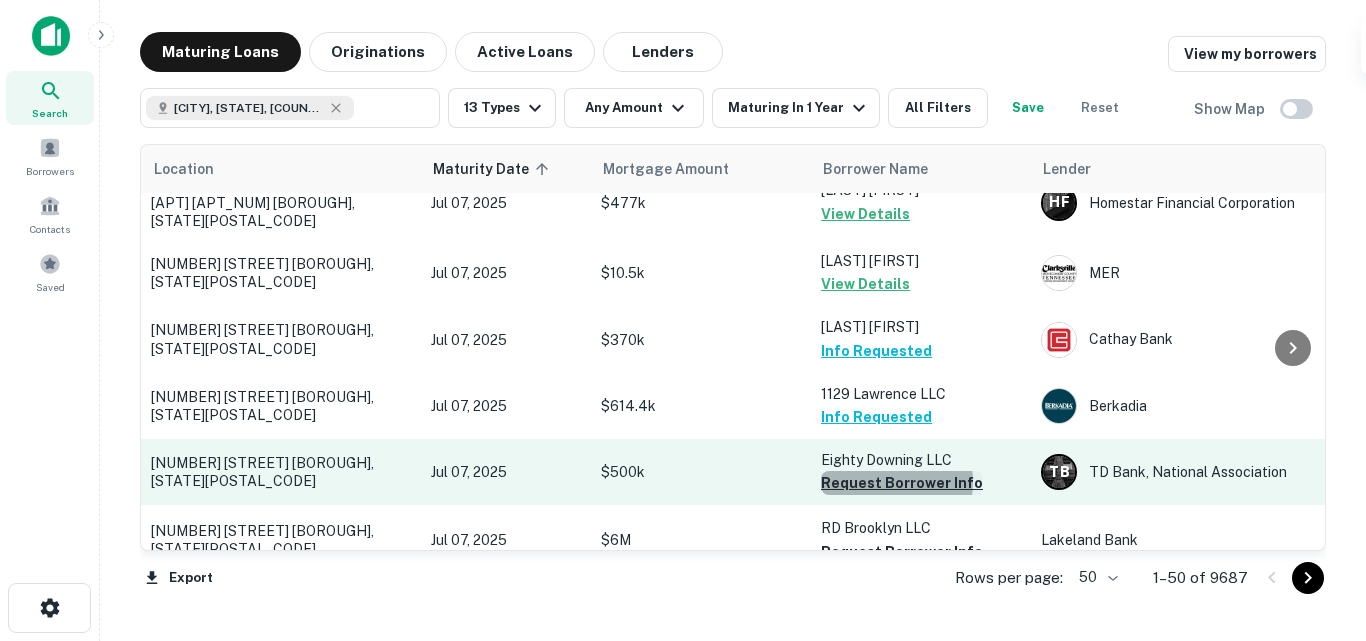 click on "Request Borrower Info" at bounding box center (902, 483) 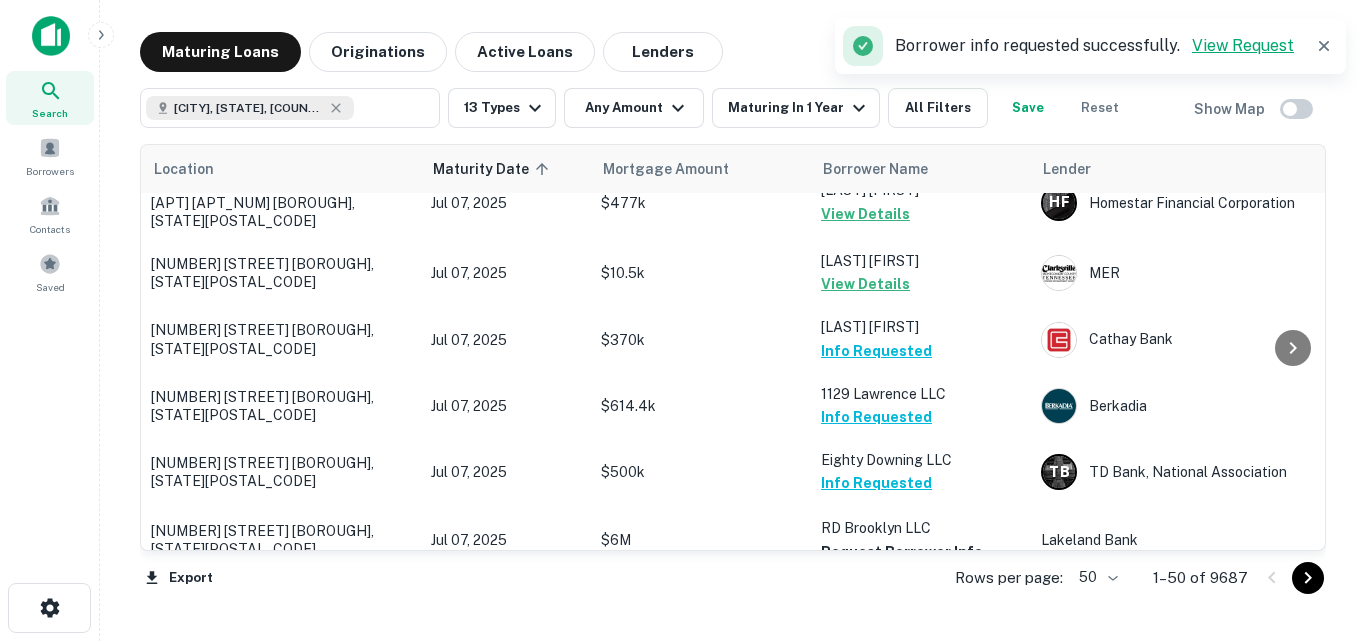 click on "View Request" at bounding box center (1243, 45) 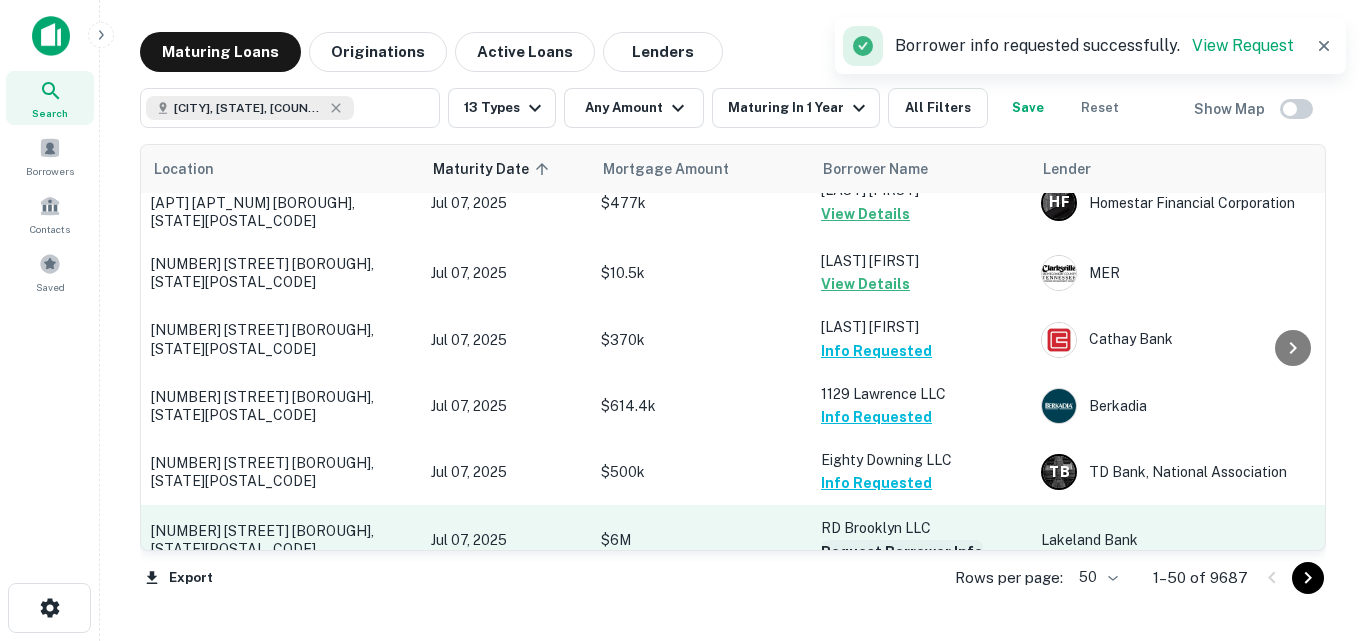 click on "Request Borrower Info" at bounding box center (902, 552) 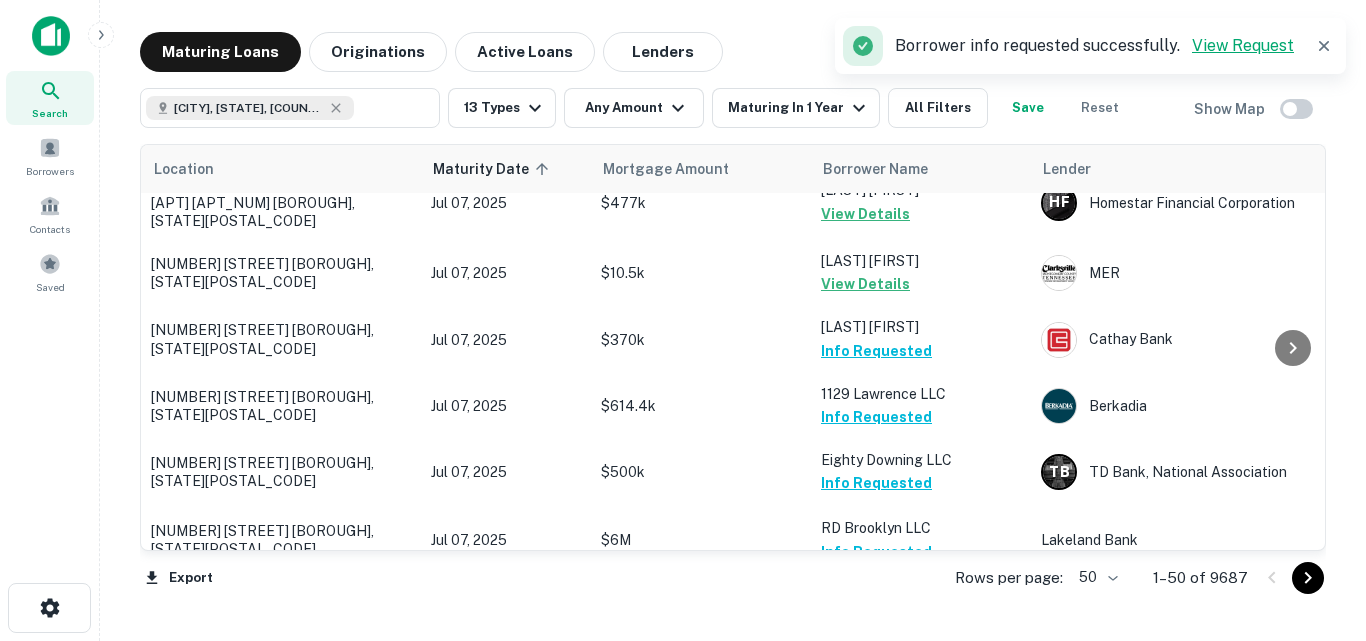 click on "View Request" at bounding box center [1243, 45] 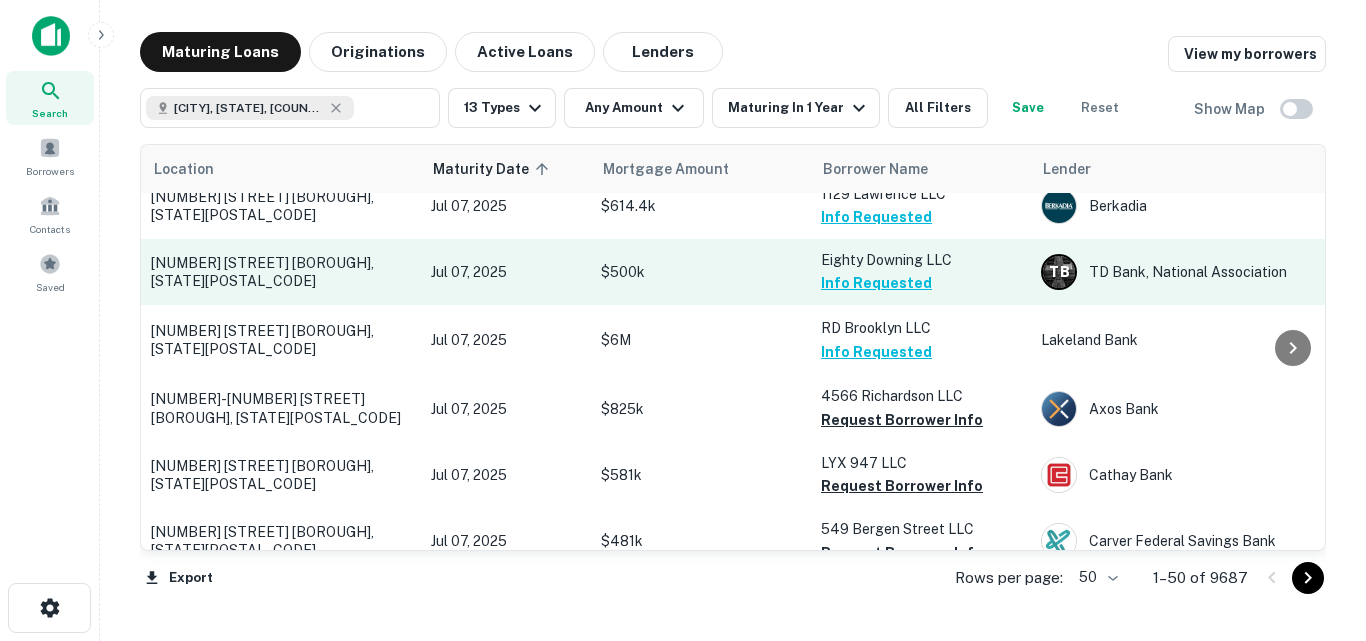 scroll, scrollTop: 2000, scrollLeft: 0, axis: vertical 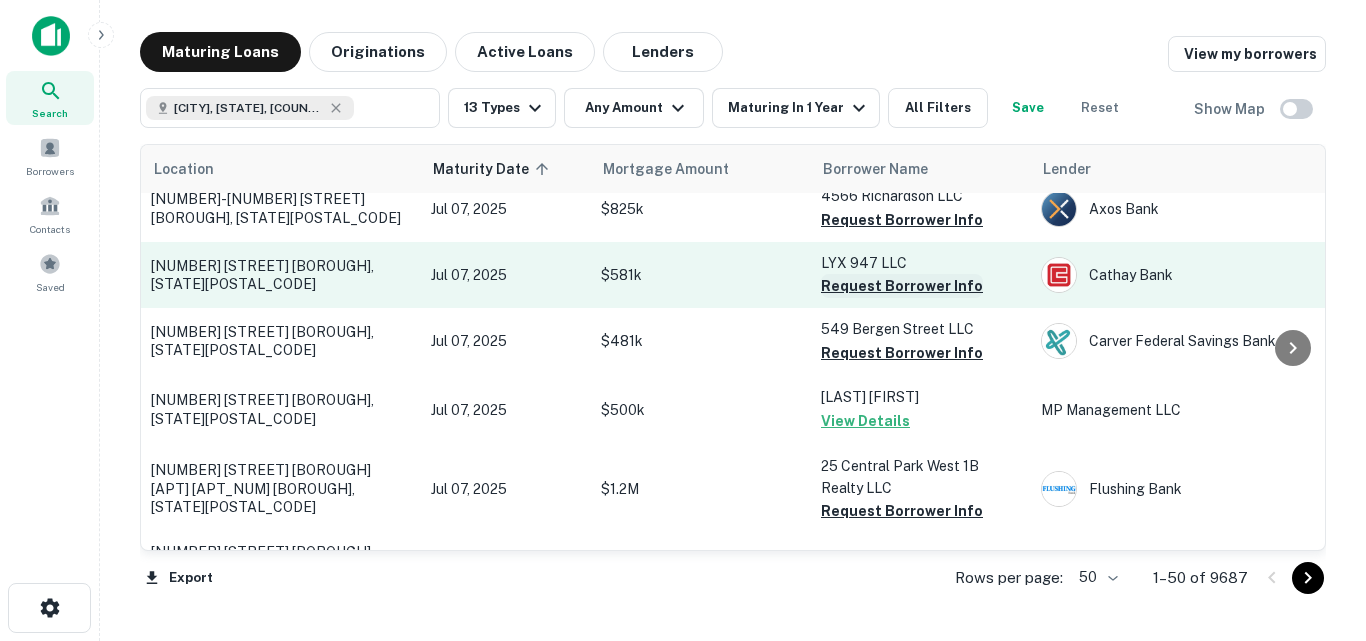 click on "Request Borrower Info" at bounding box center (902, 286) 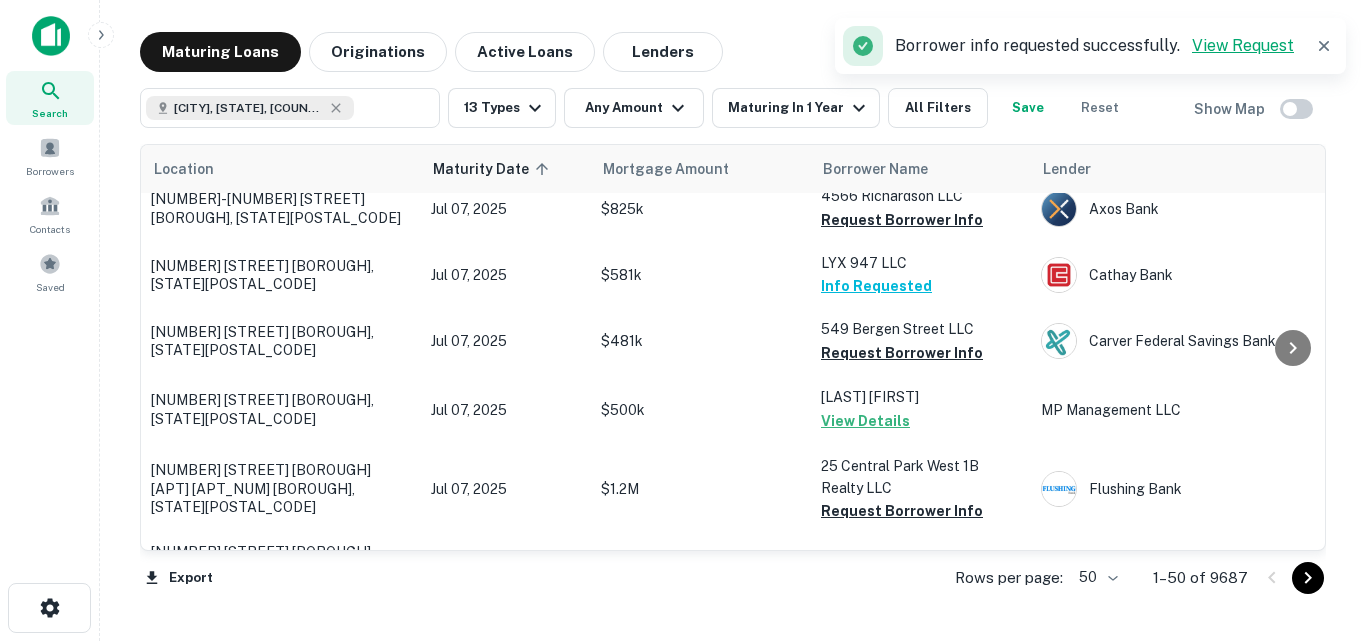 click on "View Request" at bounding box center [1243, 45] 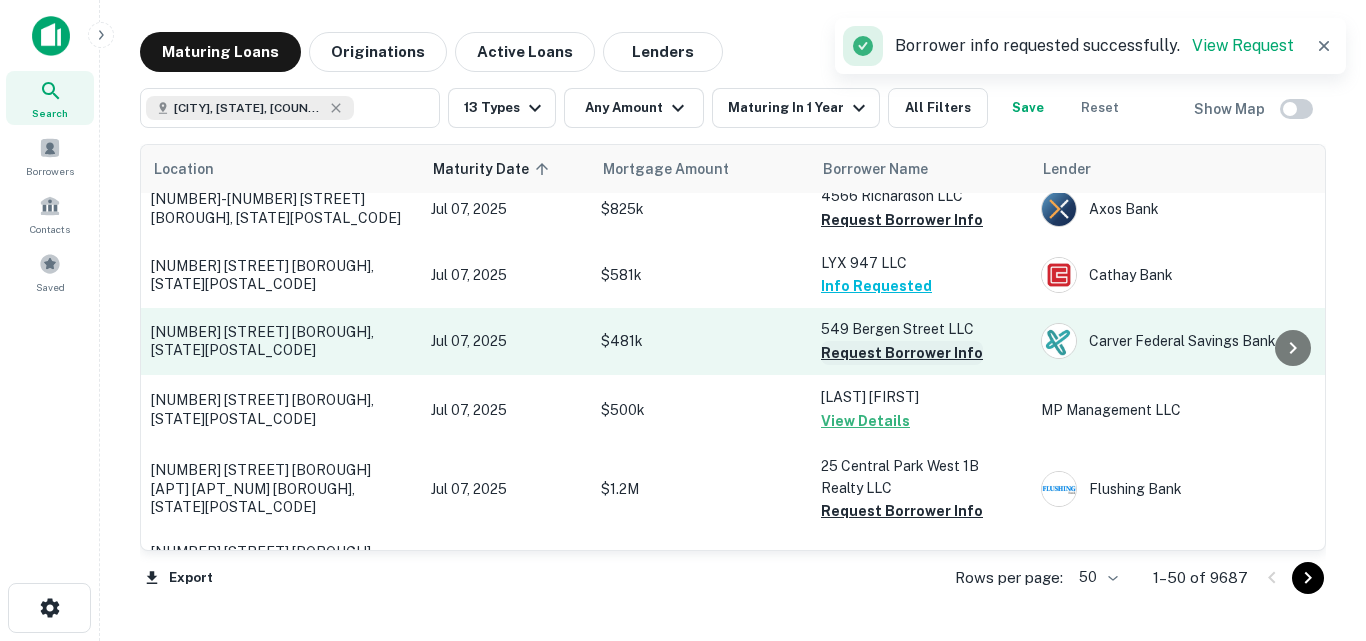 click on "Request Borrower Info" at bounding box center (902, 353) 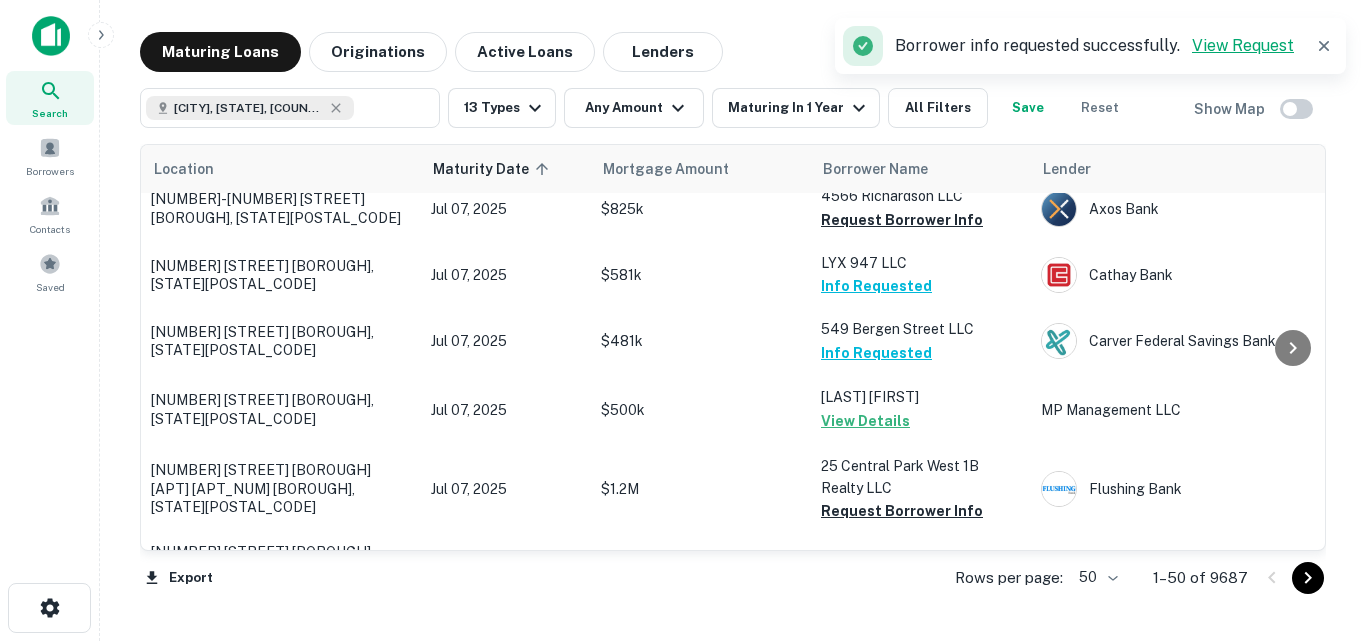 click on "View Request" at bounding box center (1243, 45) 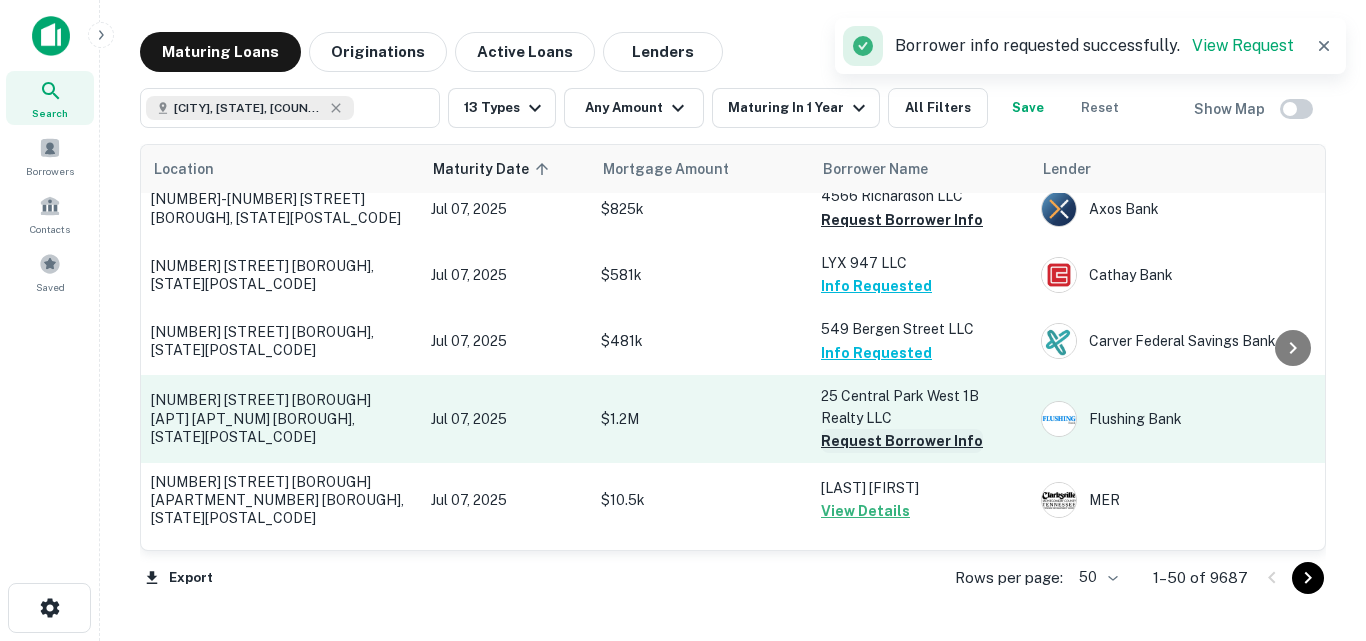 click on "Request Borrower Info" at bounding box center [902, 441] 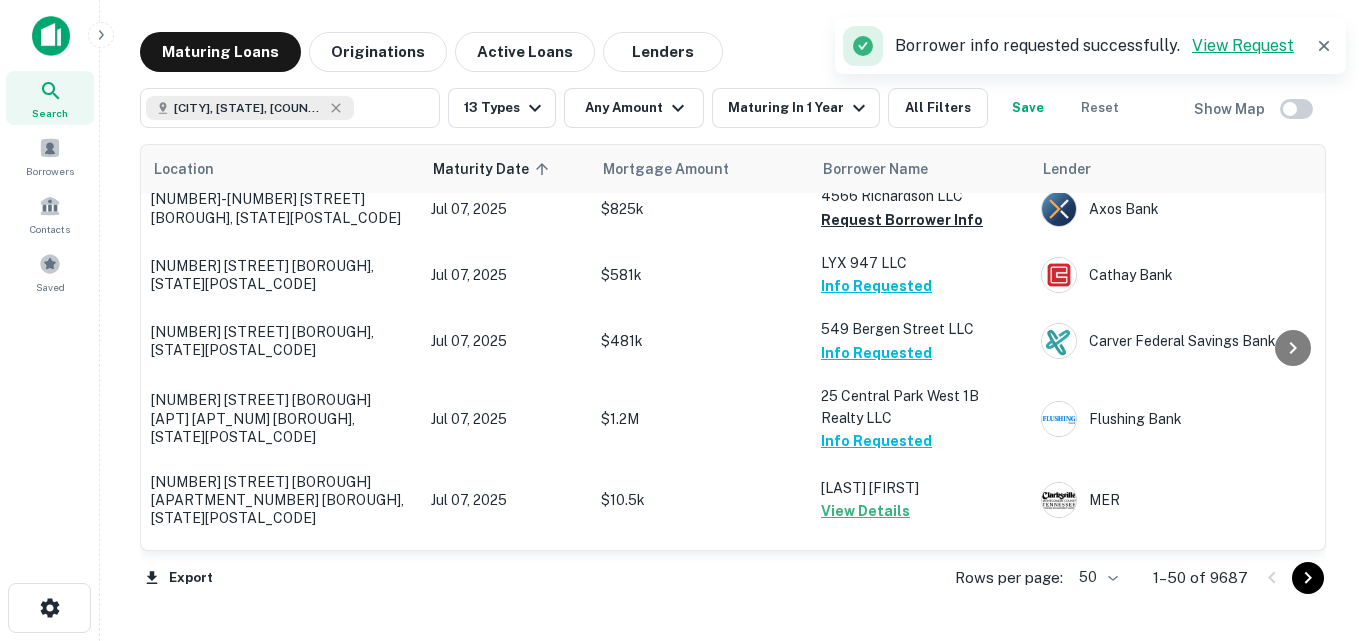 click on "View Request" at bounding box center [1243, 45] 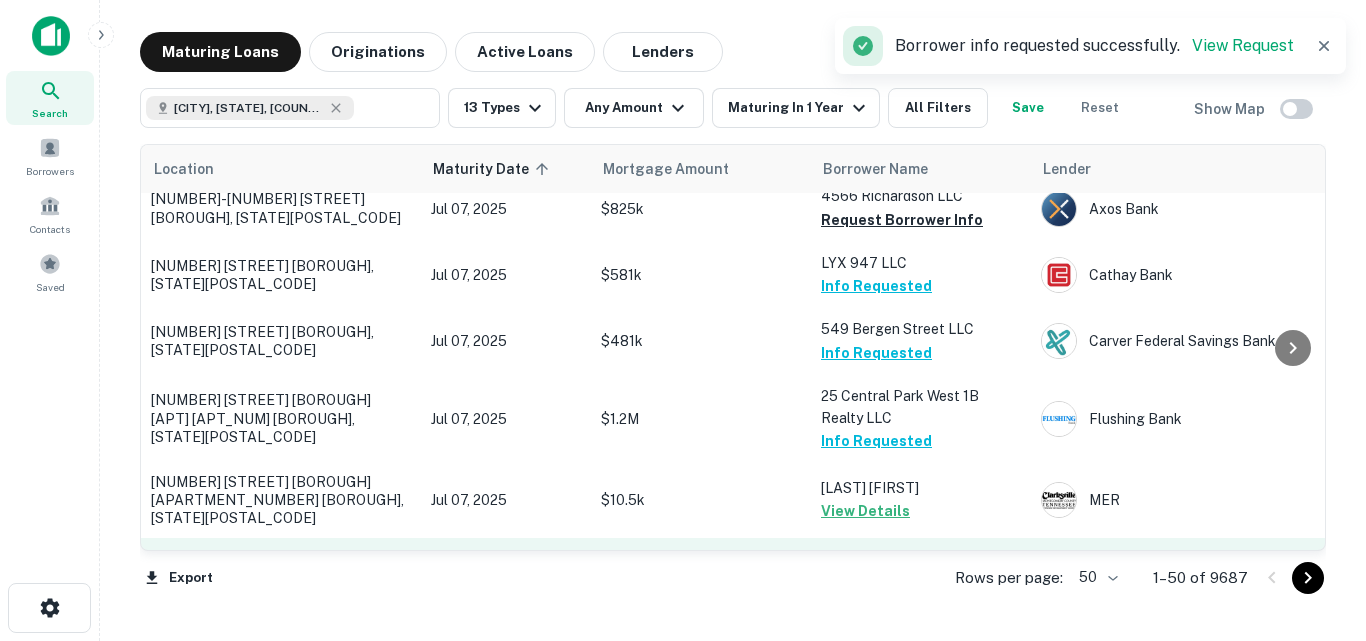 scroll, scrollTop: 2400, scrollLeft: 0, axis: vertical 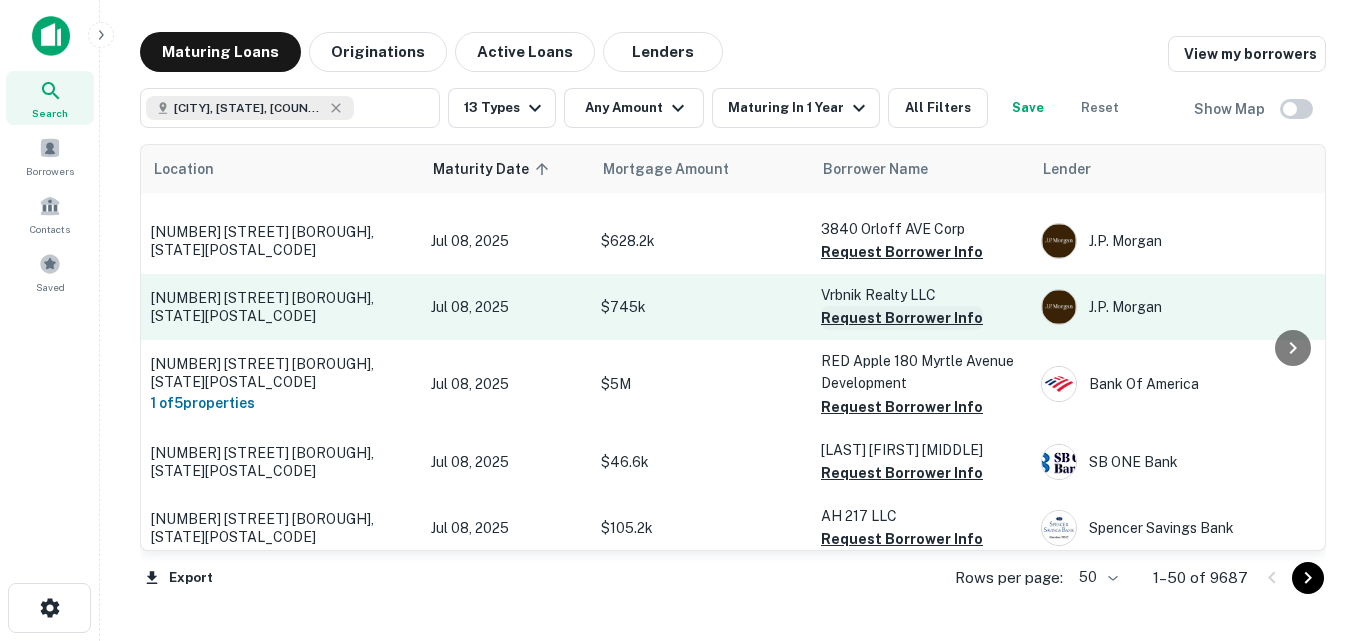 click on "Request Borrower Info" at bounding box center [902, 318] 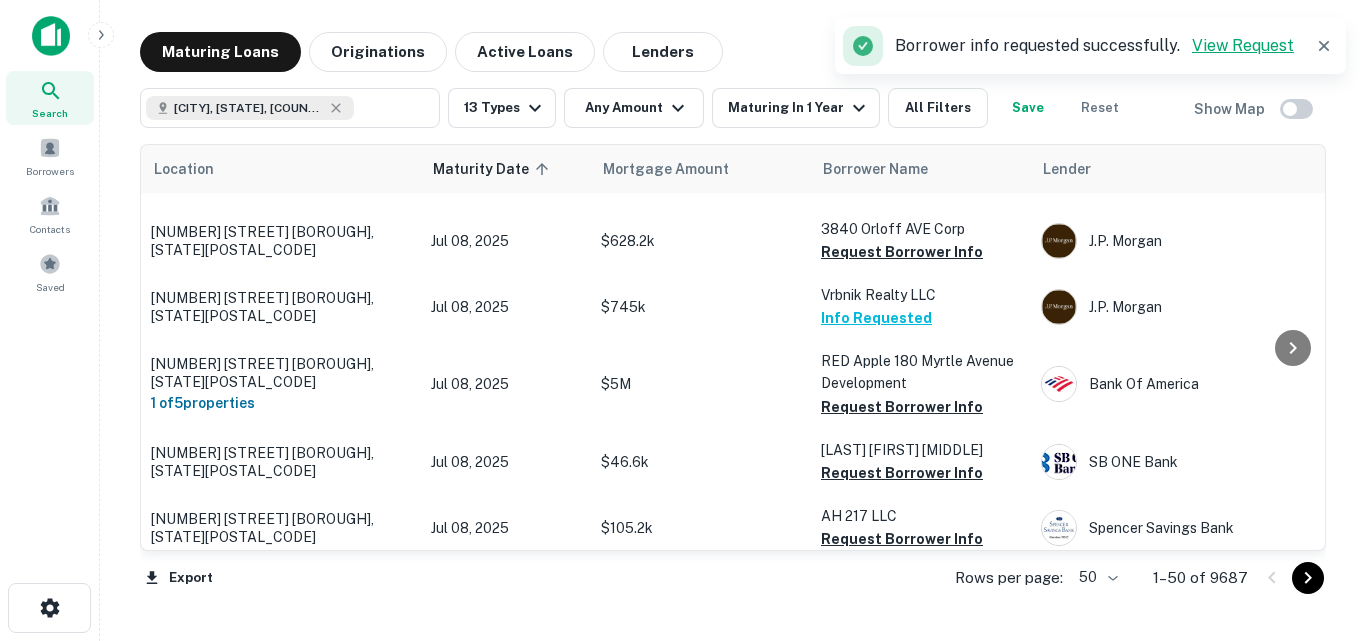 click on "View Request" at bounding box center [1243, 45] 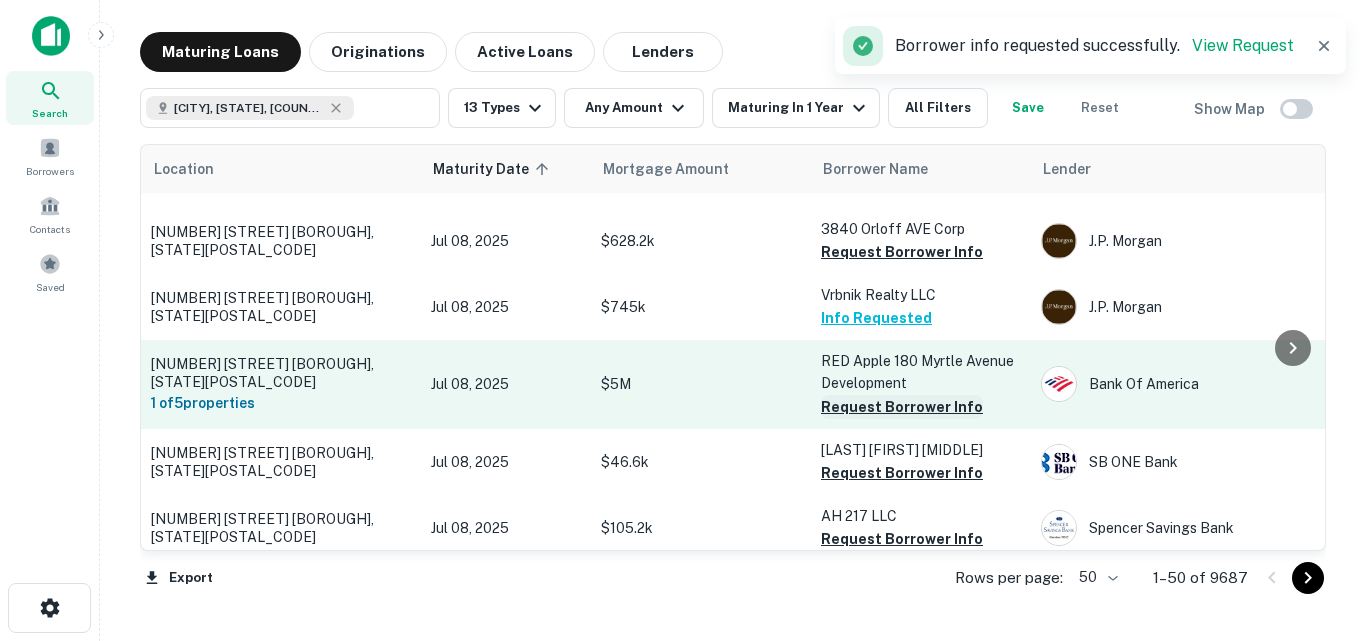 click on "Request Borrower Info" at bounding box center [902, 407] 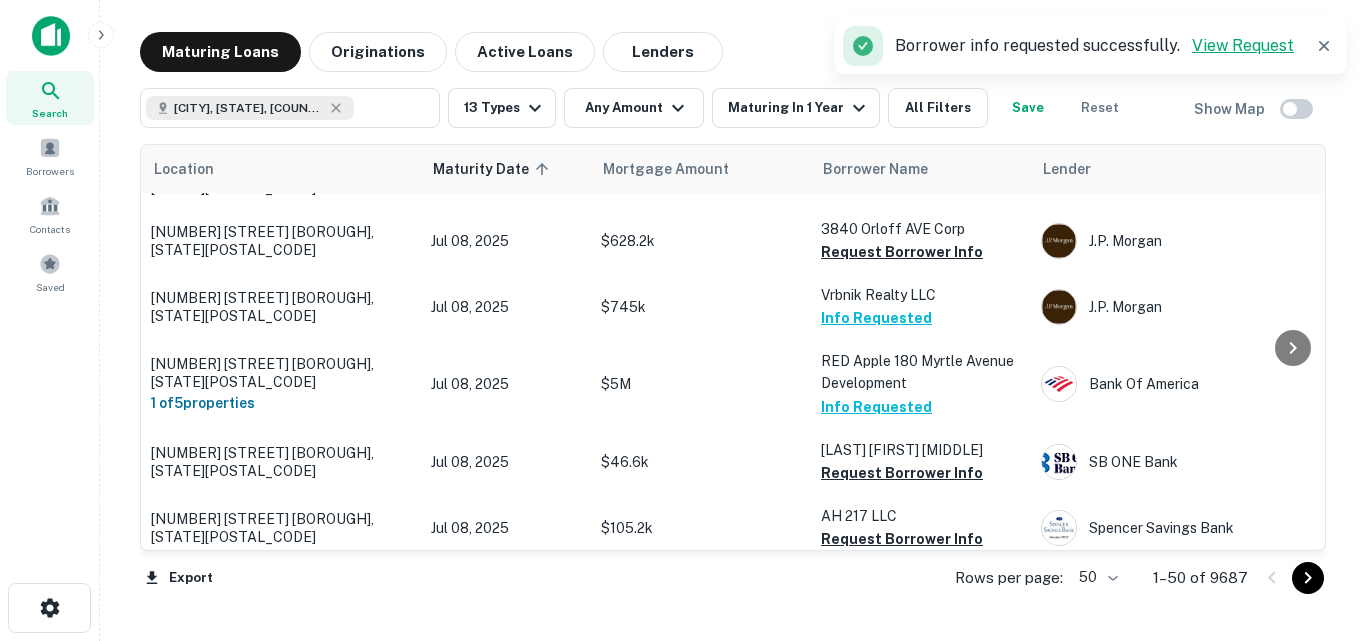 click on "View Request" at bounding box center [1243, 45] 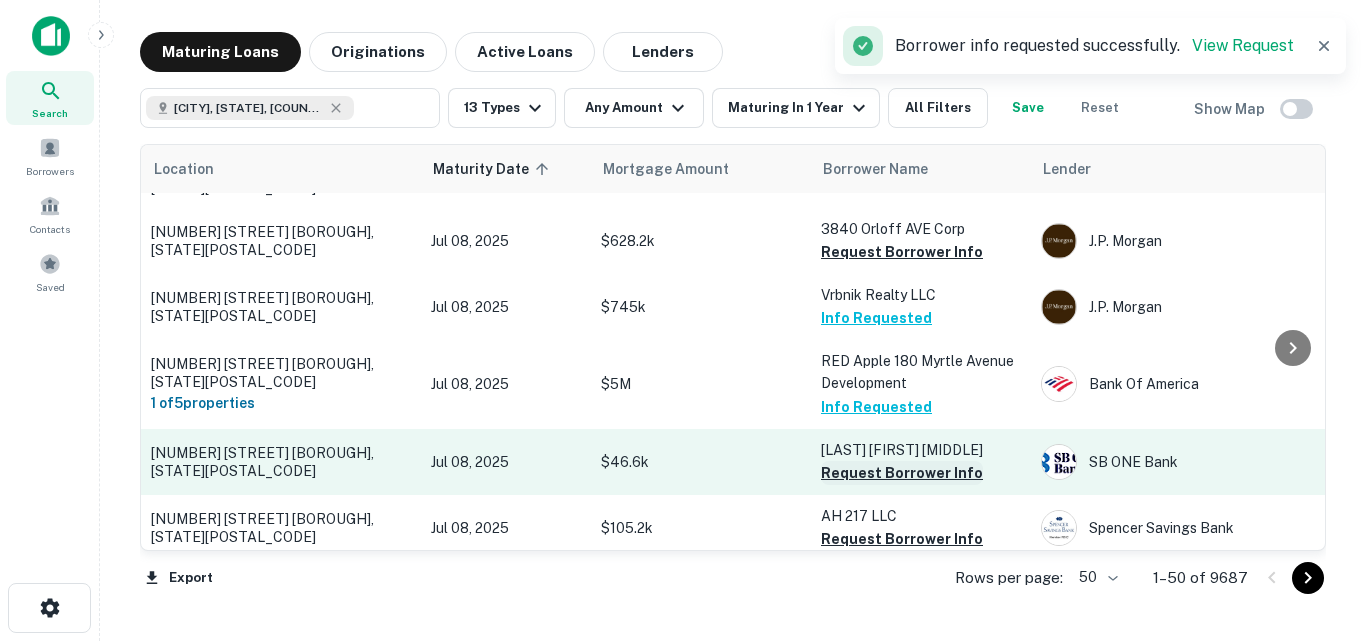 click on "Request Borrower Info" at bounding box center [902, 473] 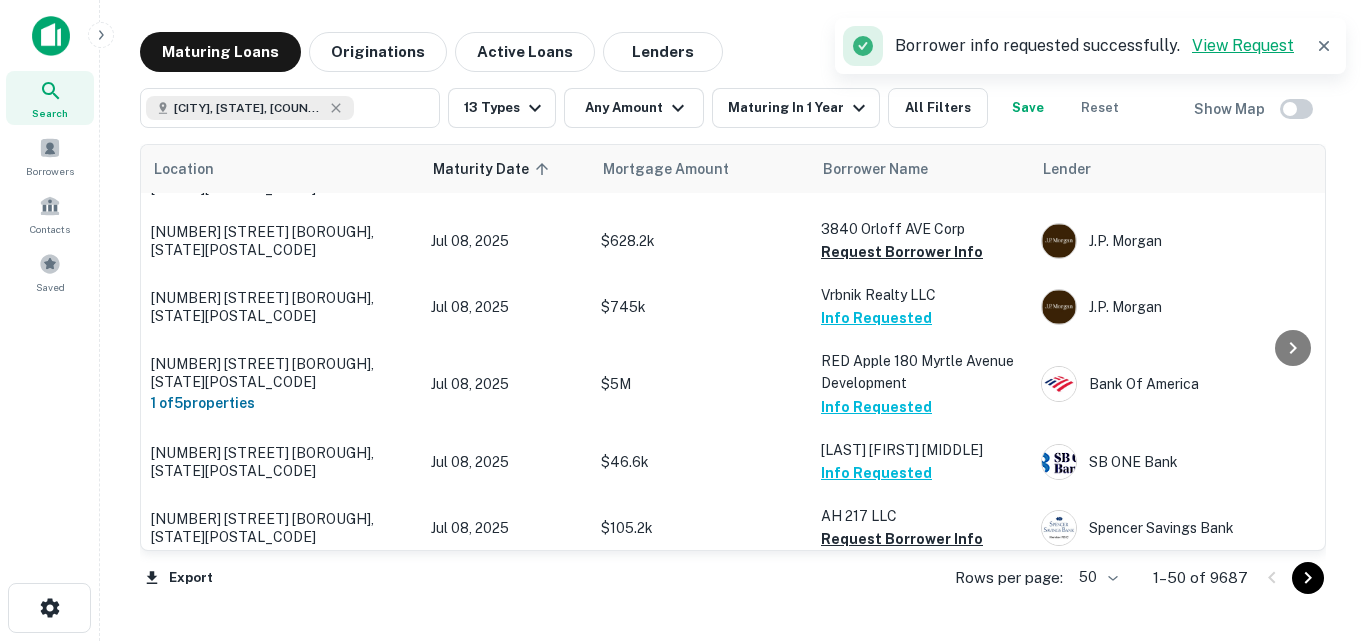 click on "View Request" at bounding box center [1243, 45] 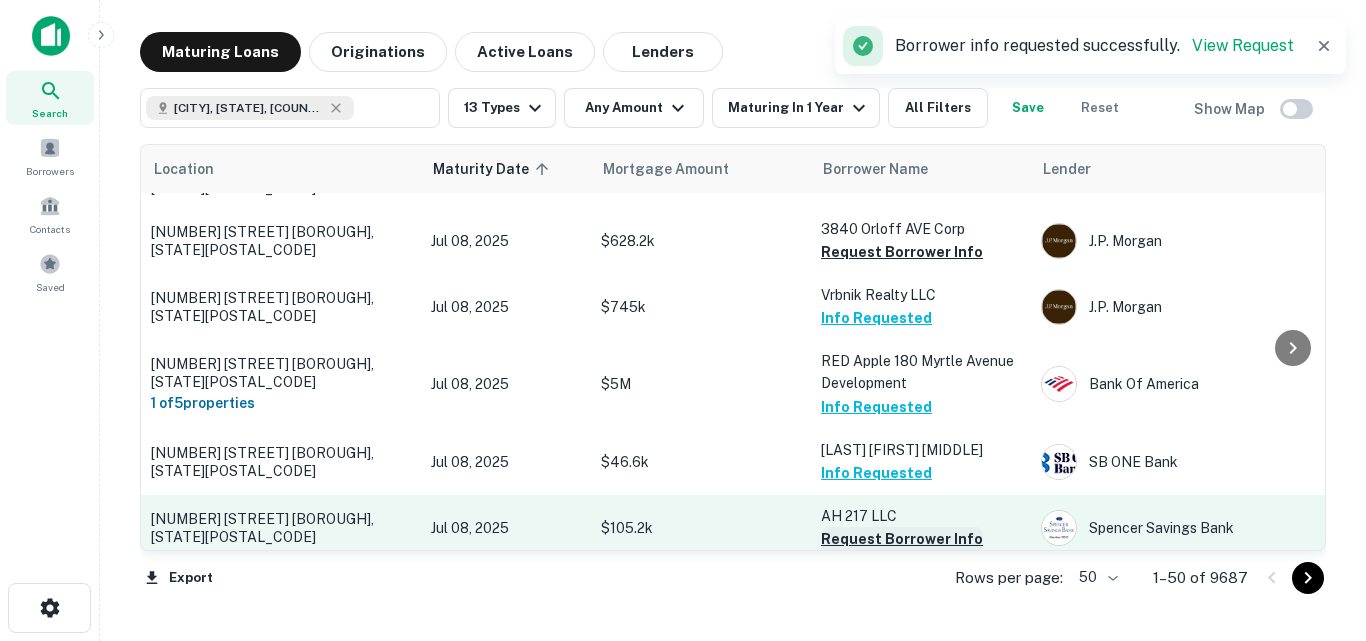 click on "Request Borrower Info" at bounding box center [902, 539] 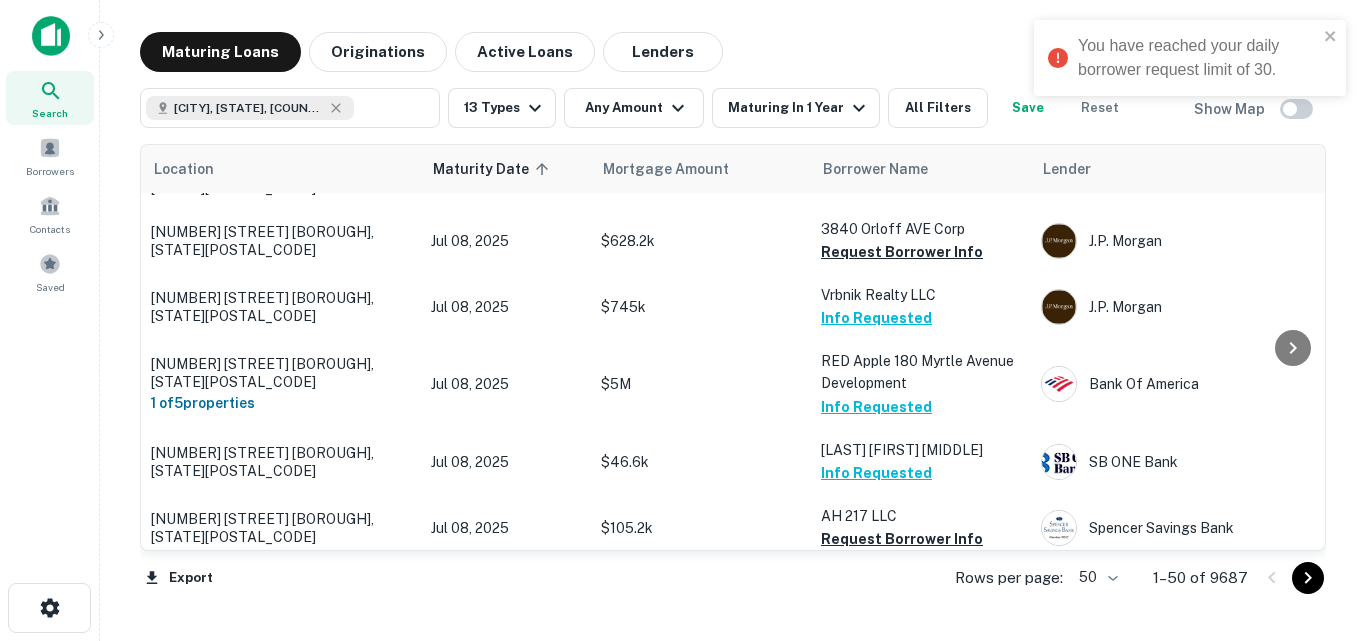 click on "Maturing Loans Originations Active Loans Lenders View my borrowers" at bounding box center [733, 52] 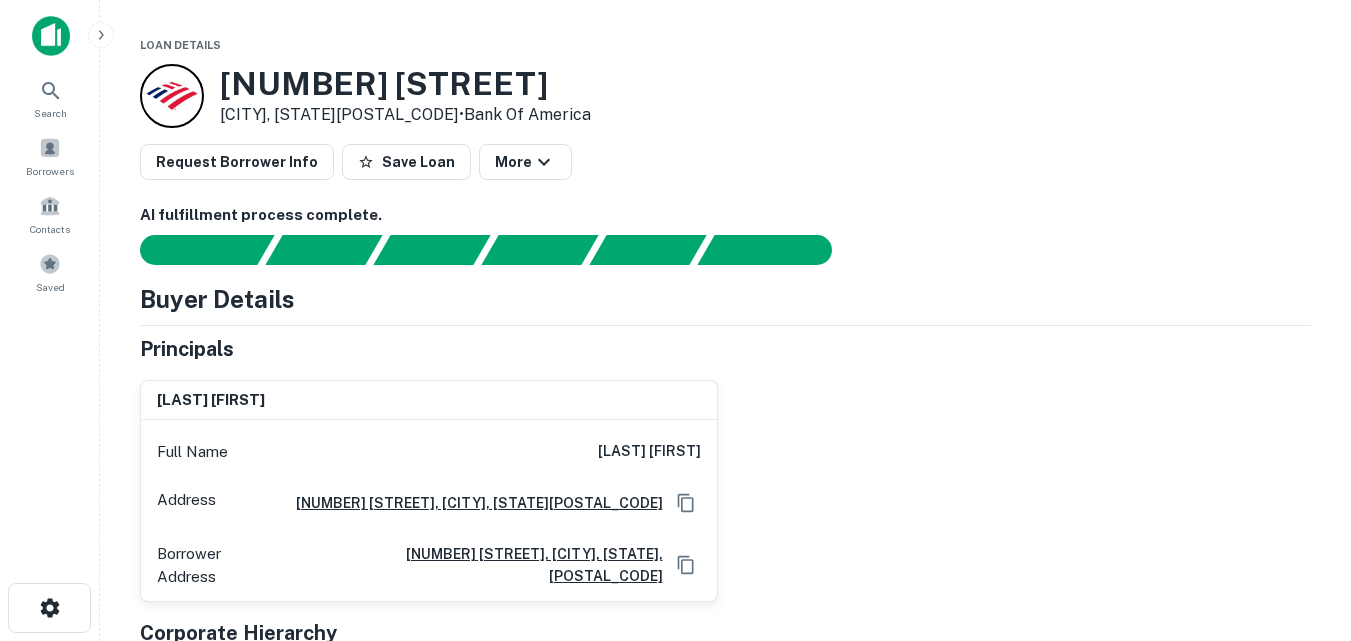 scroll, scrollTop: 0, scrollLeft: 0, axis: both 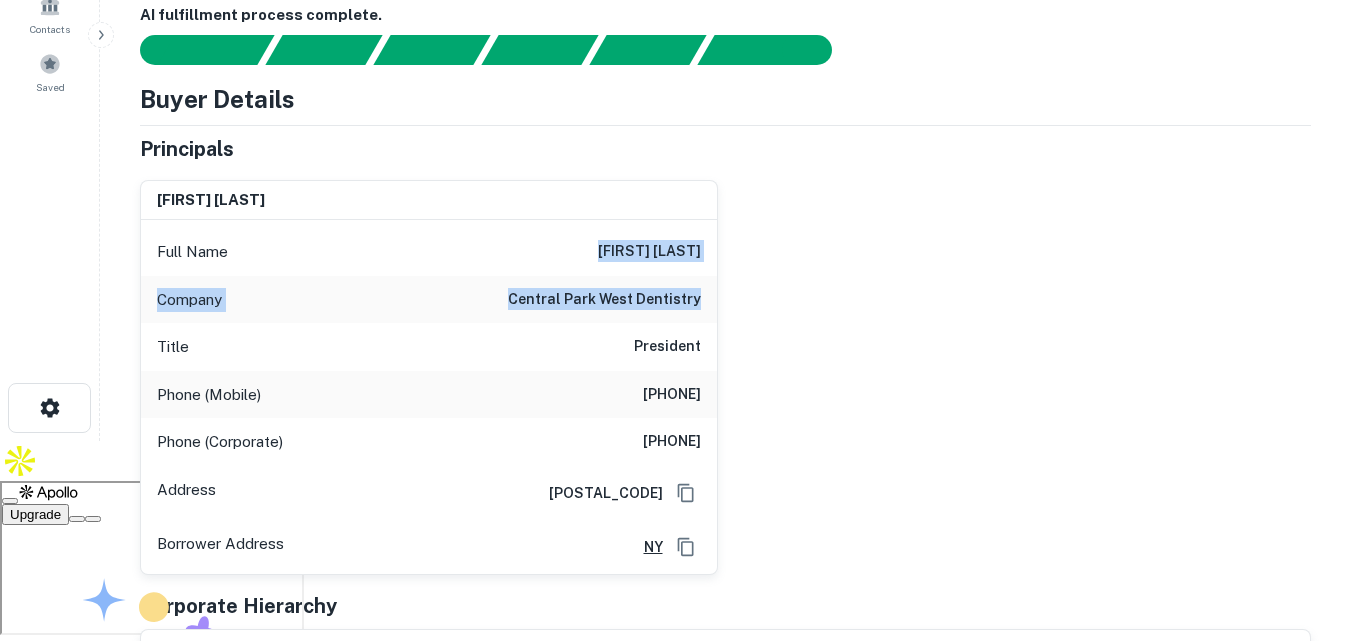 drag, startPoint x: 588, startPoint y: 233, endPoint x: 715, endPoint y: 305, distance: 145.98973 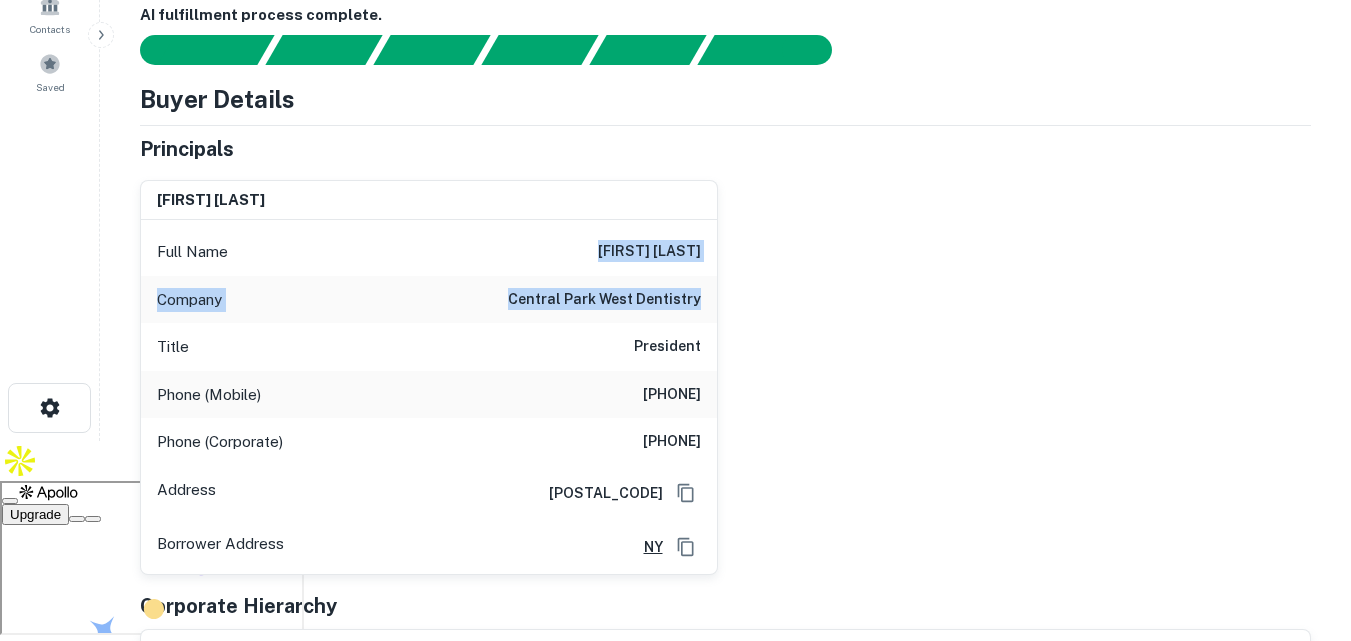 copy on "[FIRST] [LAST] Company central park west dentistry" 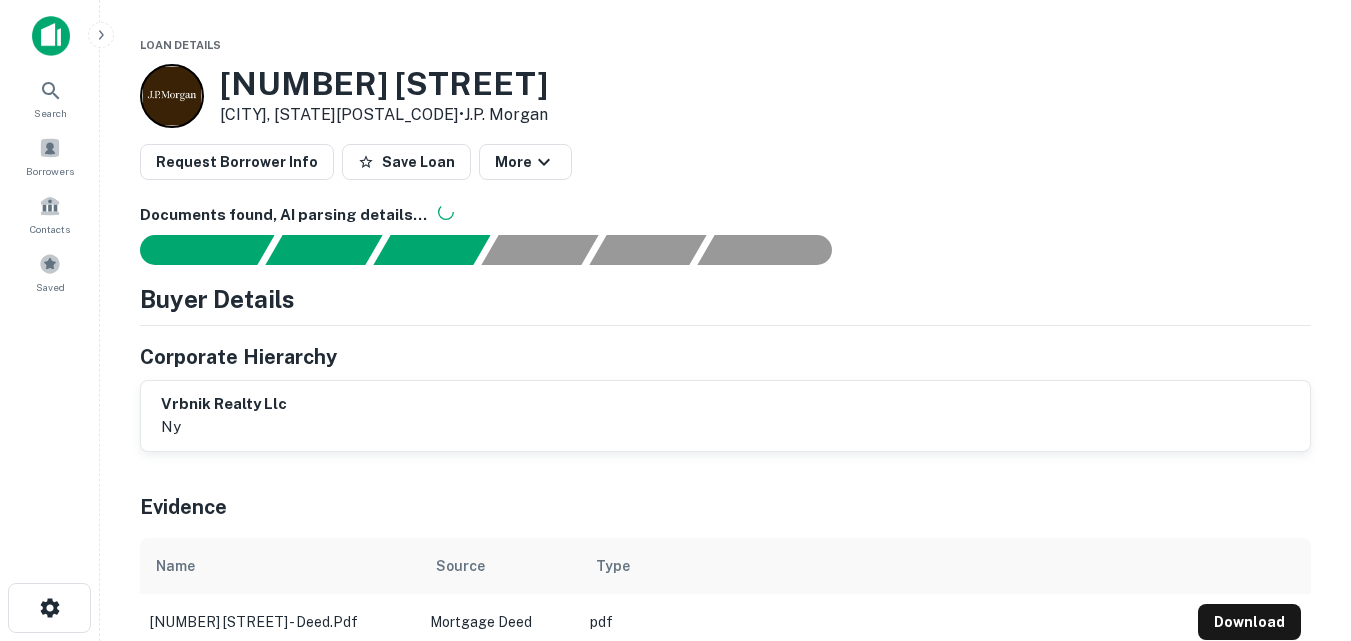 scroll, scrollTop: 0, scrollLeft: 0, axis: both 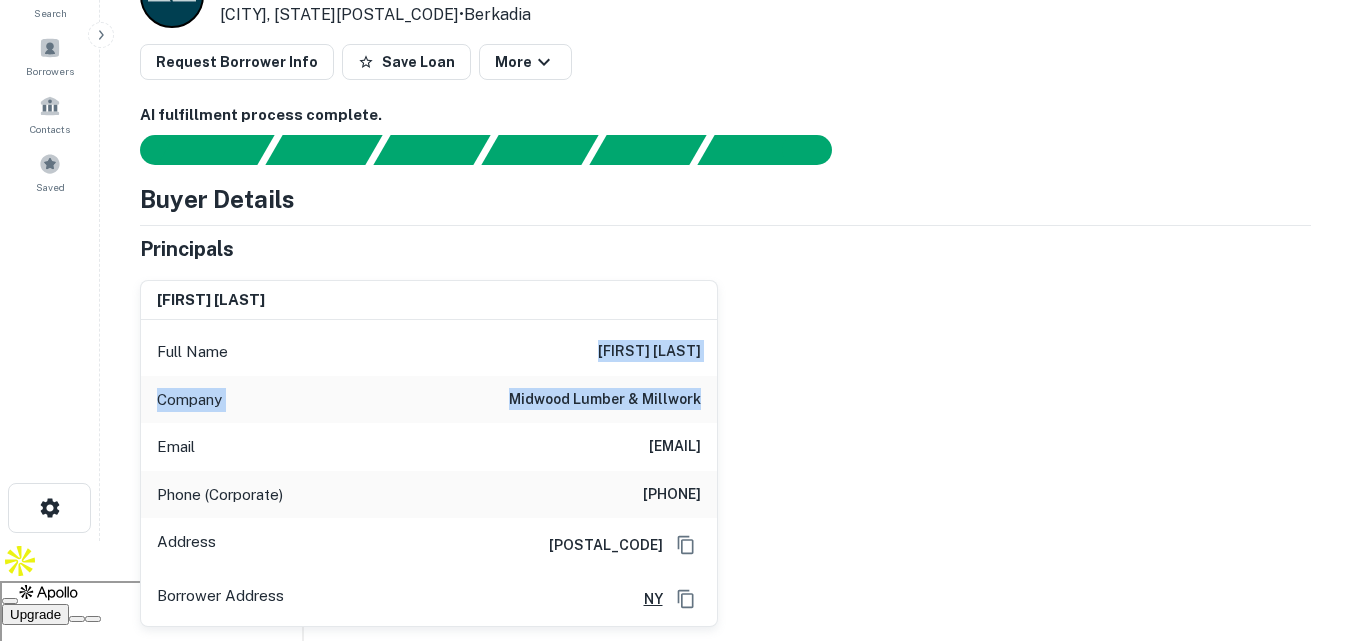 drag, startPoint x: 593, startPoint y: 352, endPoint x: 701, endPoint y: 396, distance: 116.61904 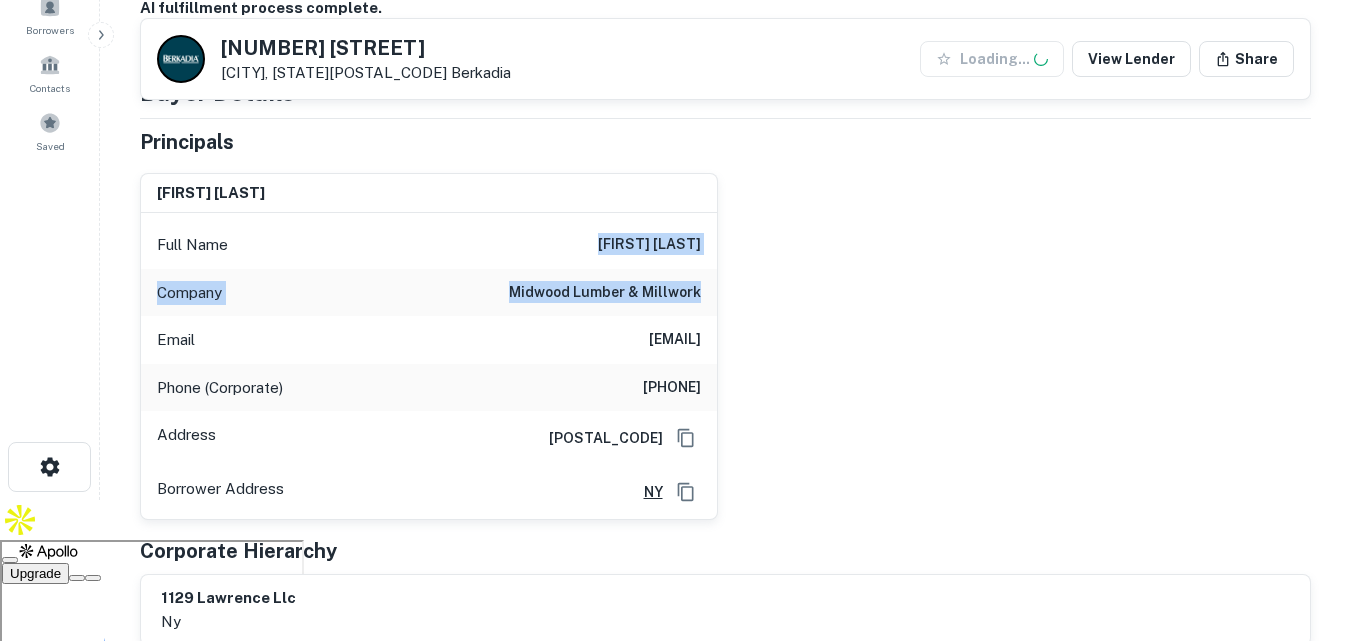 scroll, scrollTop: 100, scrollLeft: 0, axis: vertical 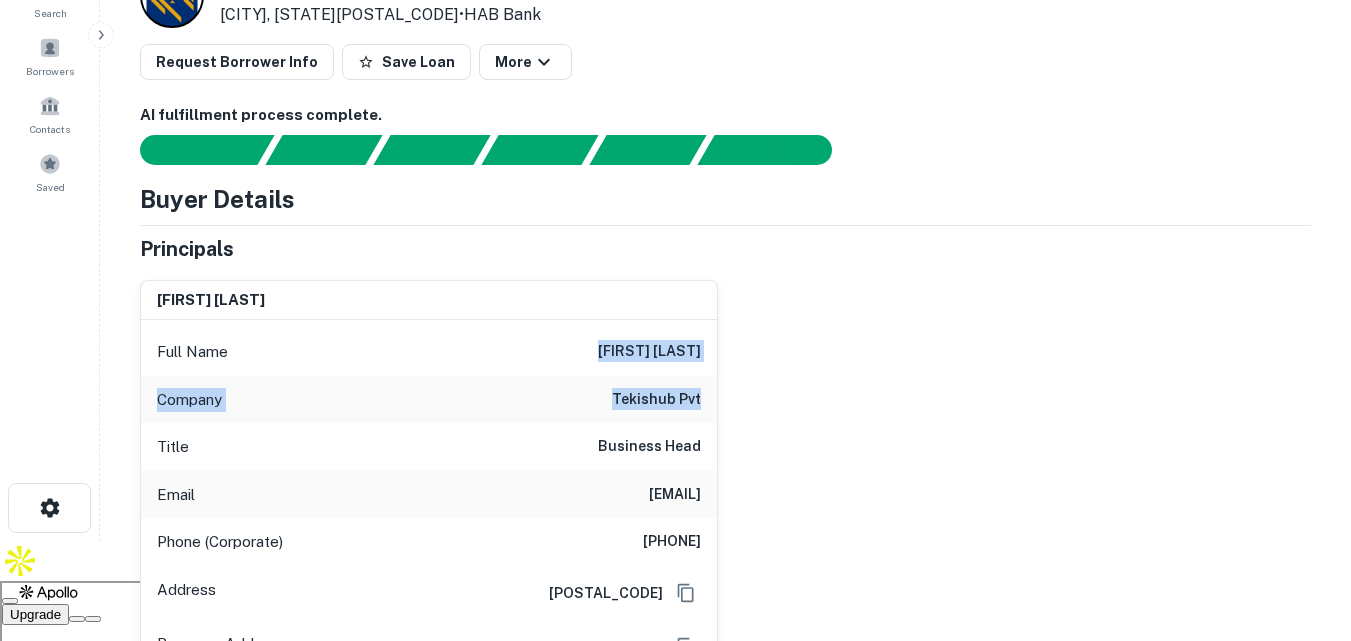 drag, startPoint x: 568, startPoint y: 332, endPoint x: 728, endPoint y: 402, distance: 174.64249 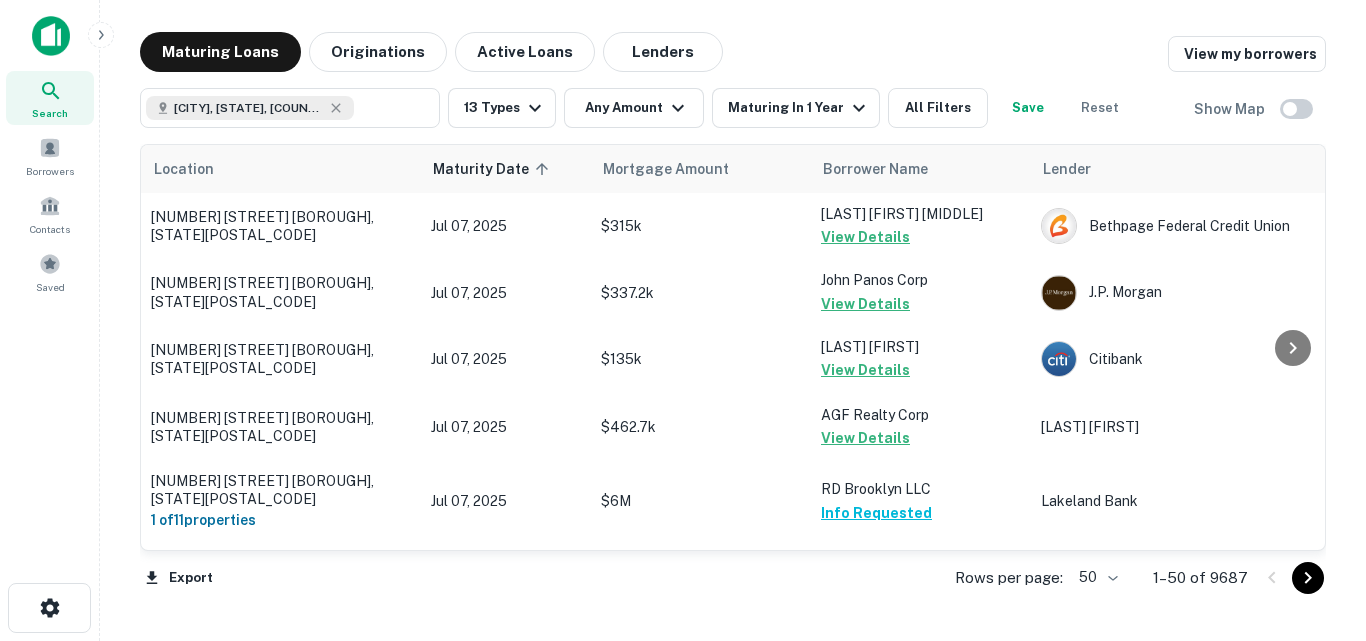 scroll, scrollTop: 0, scrollLeft: 0, axis: both 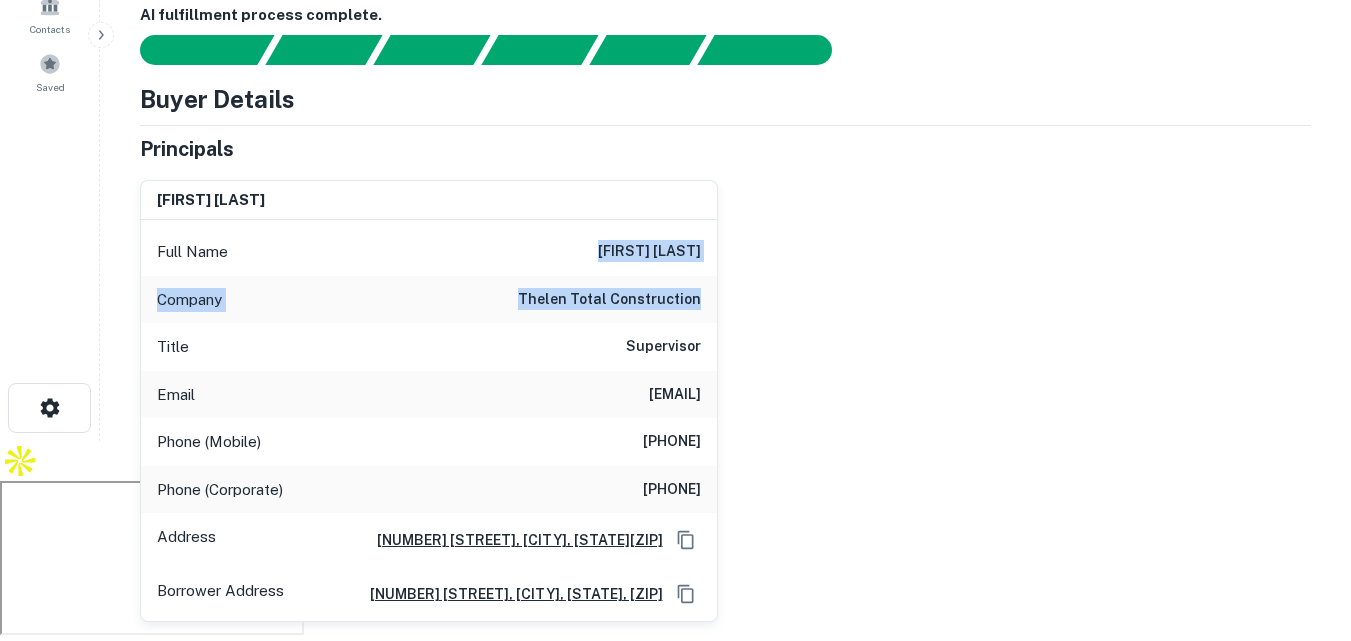 drag, startPoint x: 624, startPoint y: 246, endPoint x: 754, endPoint y: 315, distance: 147.17676 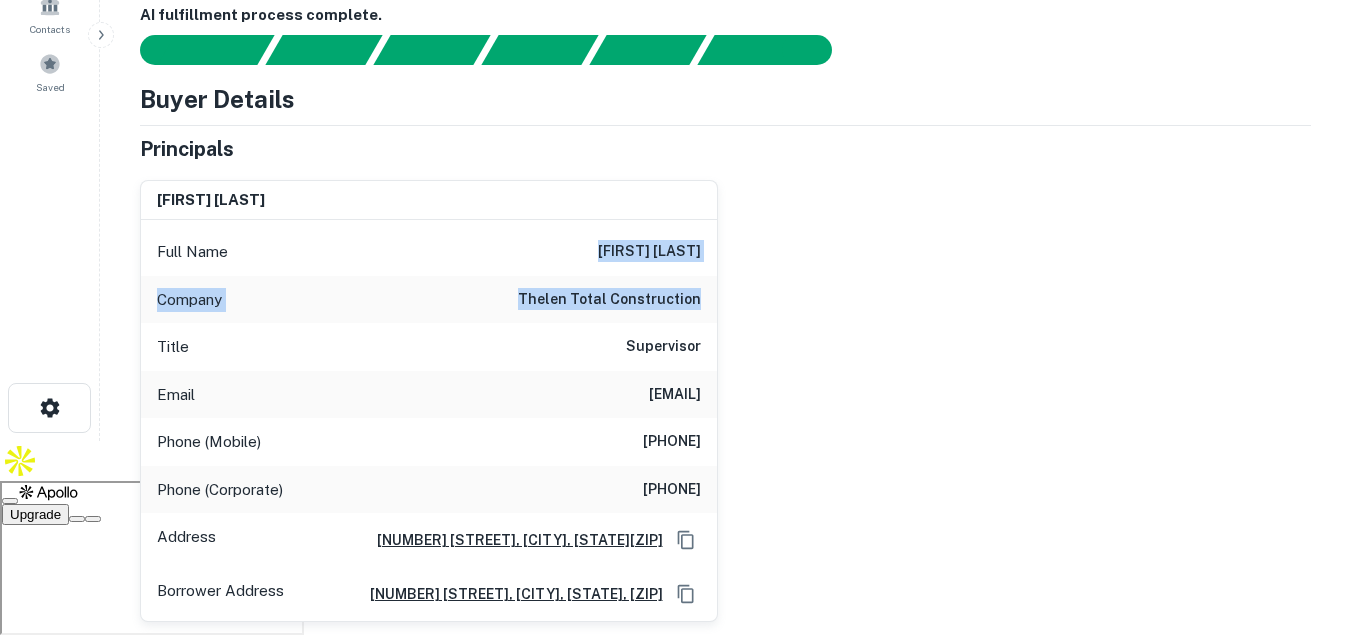 scroll, scrollTop: 0, scrollLeft: 0, axis: both 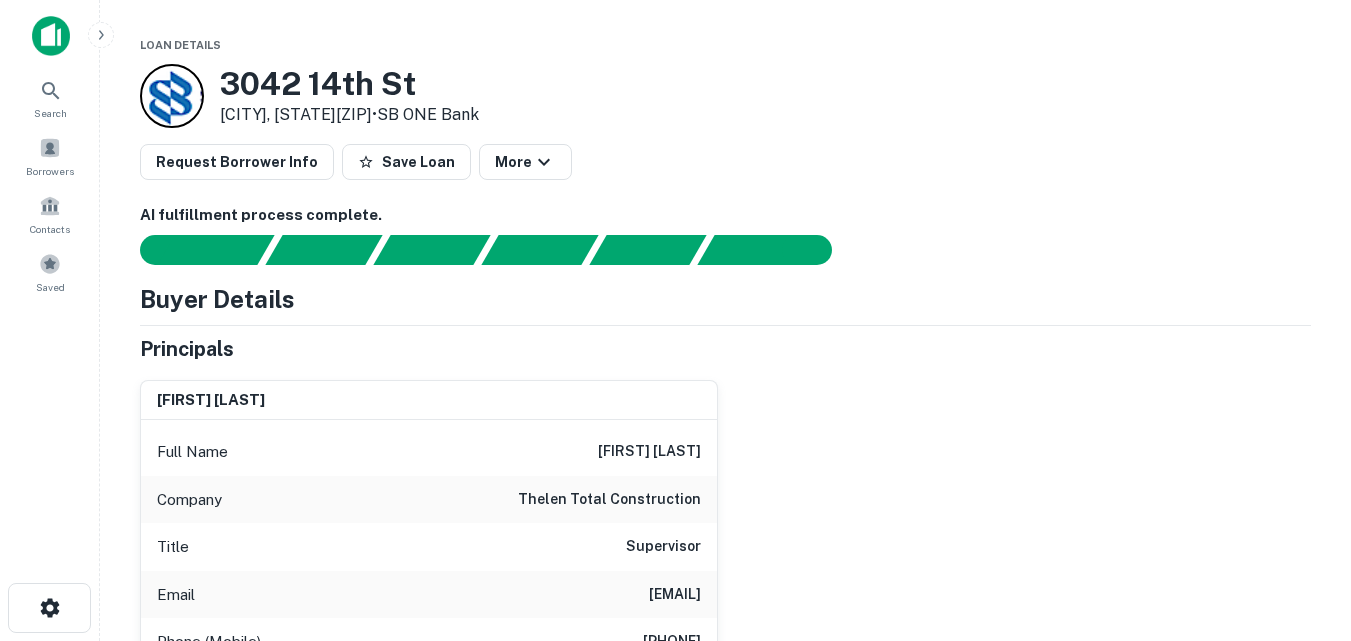 click on "Principals" at bounding box center [725, 349] 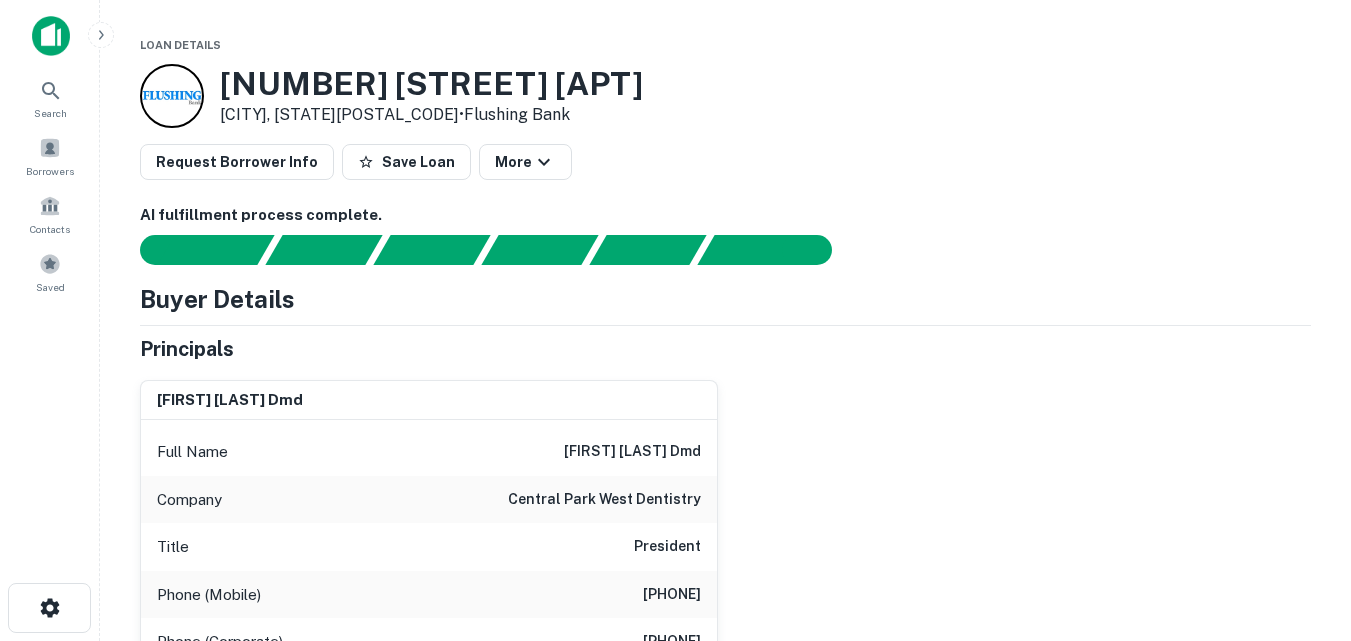 scroll, scrollTop: 200, scrollLeft: 0, axis: vertical 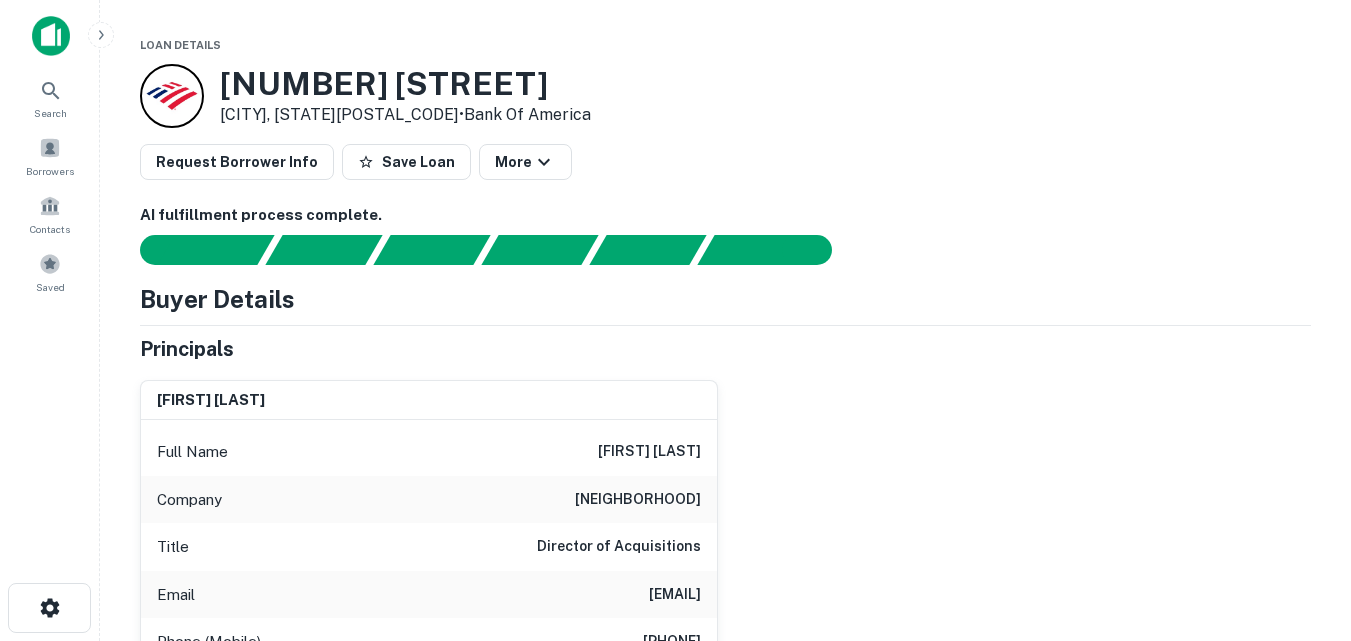 drag, startPoint x: 610, startPoint y: 449, endPoint x: 721, endPoint y: 487, distance: 117.32433 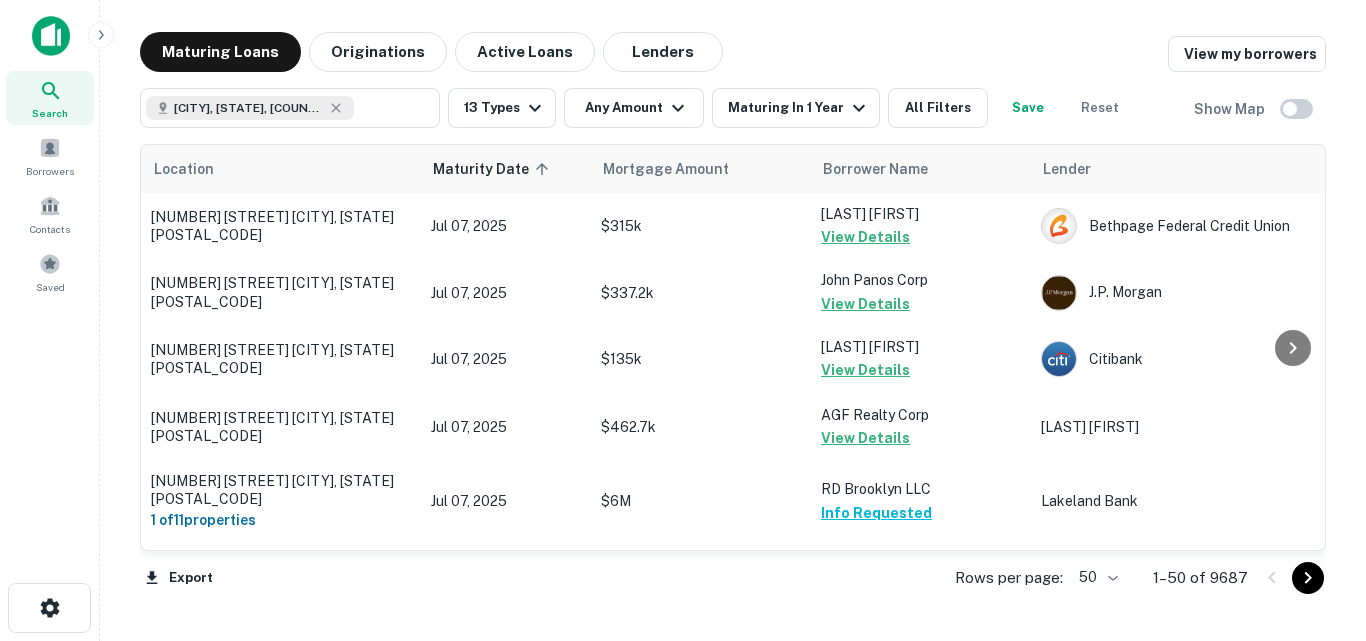 scroll, scrollTop: 0, scrollLeft: 0, axis: both 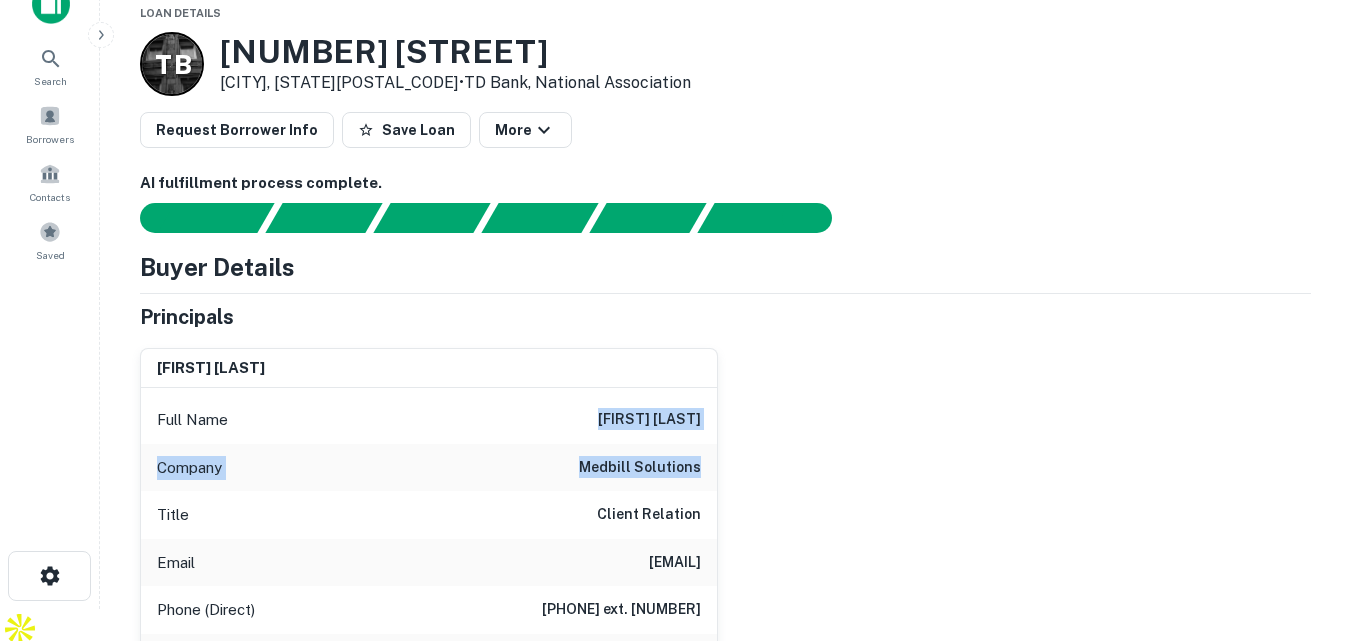 drag, startPoint x: 624, startPoint y: 408, endPoint x: 715, endPoint y: 486, distance: 119.85408 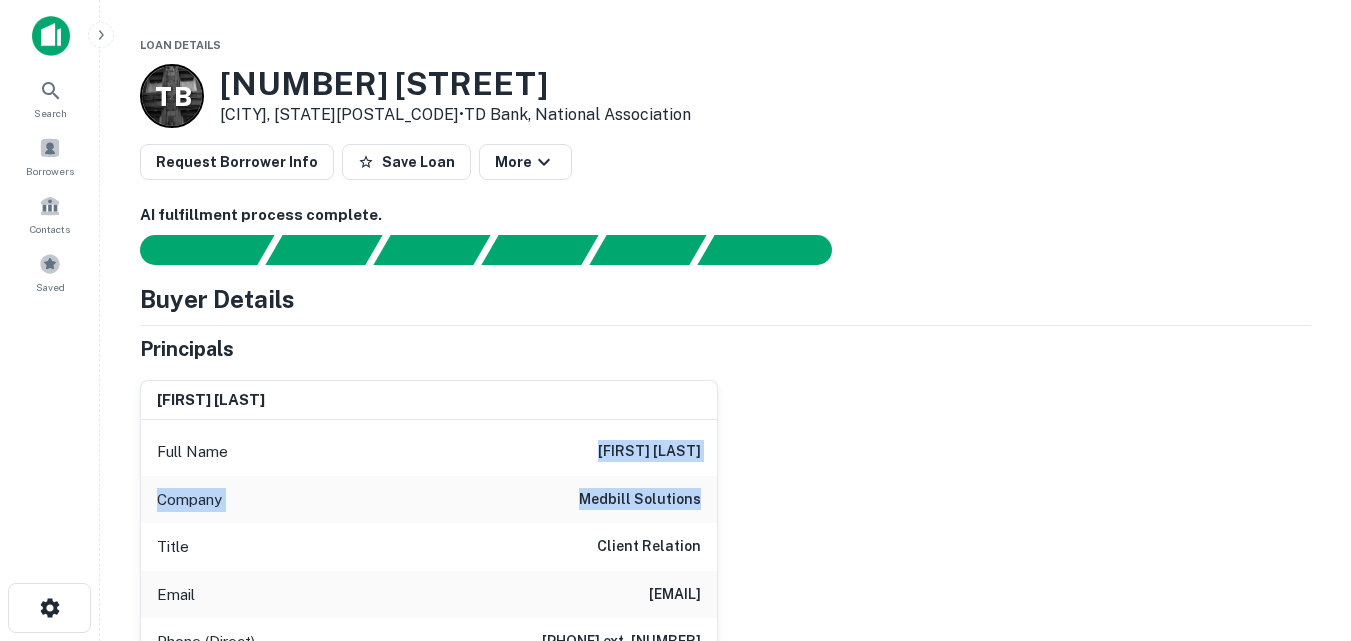 scroll, scrollTop: 100, scrollLeft: 0, axis: vertical 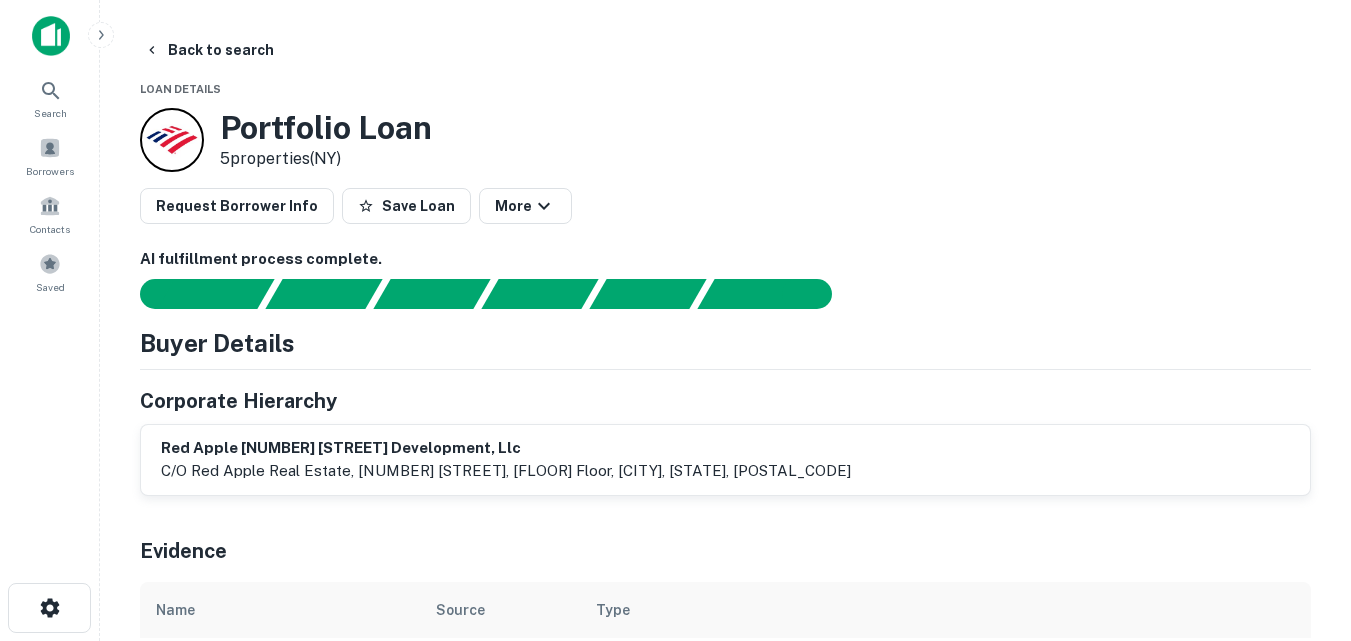 click on "Back to search Loan Details Portfolio Loan 5  properties  ([STATE]) Request Borrower Info Save Loan More AI fulfillment process complete.   Buyer Details Corporate Hierarchy red apple [NUMBER] [STREET] development, llc c/o red apple real estate, [NUMBER] [STREET], [FLOOR] floor, [CITY], [STATE], [POSTAL_CODE] Evidence Name Source Type 180 myrtle - deed.pdf Mortgage Deed pdf Download Portfolio Overview Mortgage Details Borrower Name red apple [NUMBER] [STREET] development Mortgage Amount $5m Lender Name bank of america na Term 5 years Estimated Due Date [DATE] Interest Rate 3.20% Sales Details Buyer Name red apple [NUMBER] [STREET] development Recording Date [DATE] Sale Date [DATE] Document Number 2020.195341 Document Type stand alone mortgage Locations ← Move left → Move right ↑ Move up ↓ Move down + Zoom in - Zoom out Home Jump left by 75% End Jump right by 75% Page Up Jump up by 75% Page Down Jump down by 75% To navigate, press the arrow keys. Map Terrain Satellite Labels Keyboard shortcuts Map Data 2 m  Terms" at bounding box center [725, 1891] 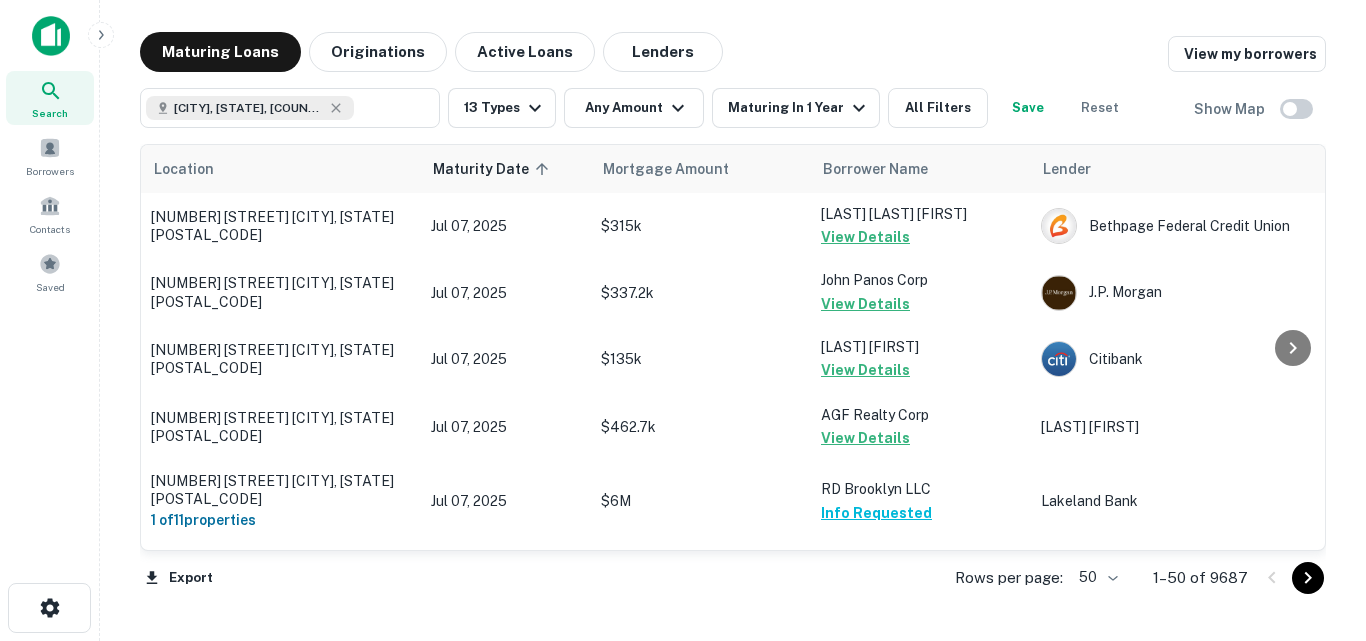 scroll, scrollTop: 0, scrollLeft: 0, axis: both 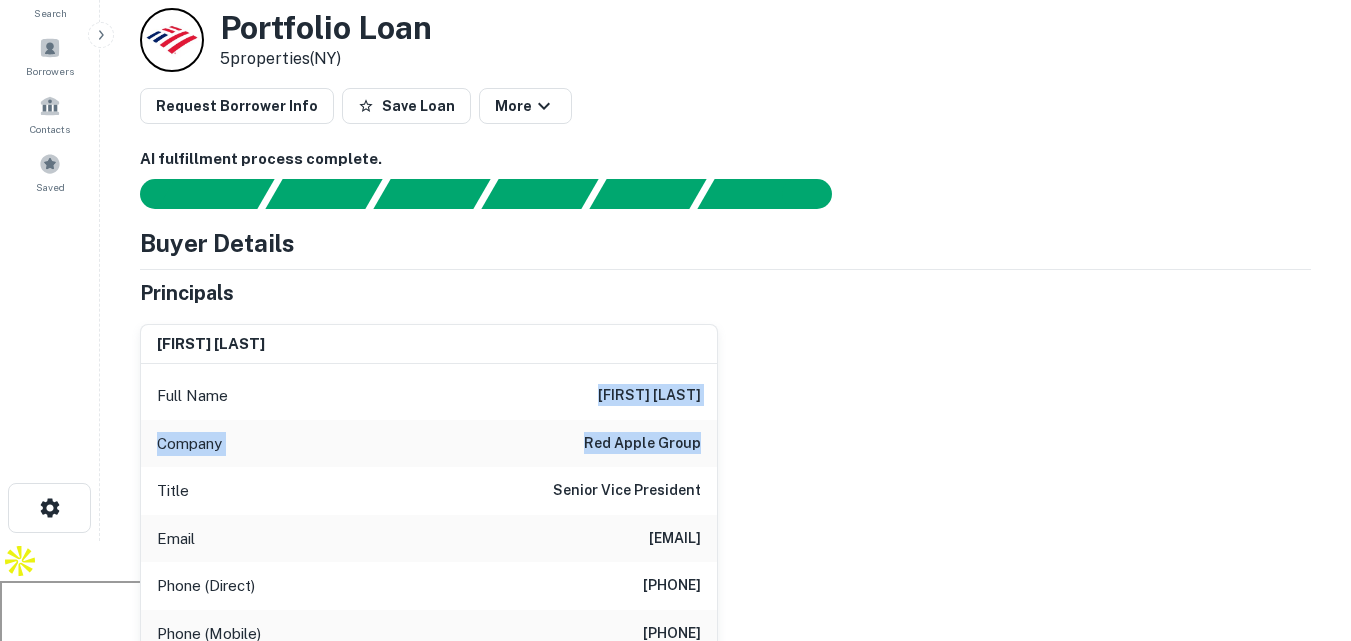 drag, startPoint x: 671, startPoint y: 447, endPoint x: 724, endPoint y: 449, distance: 53.037724 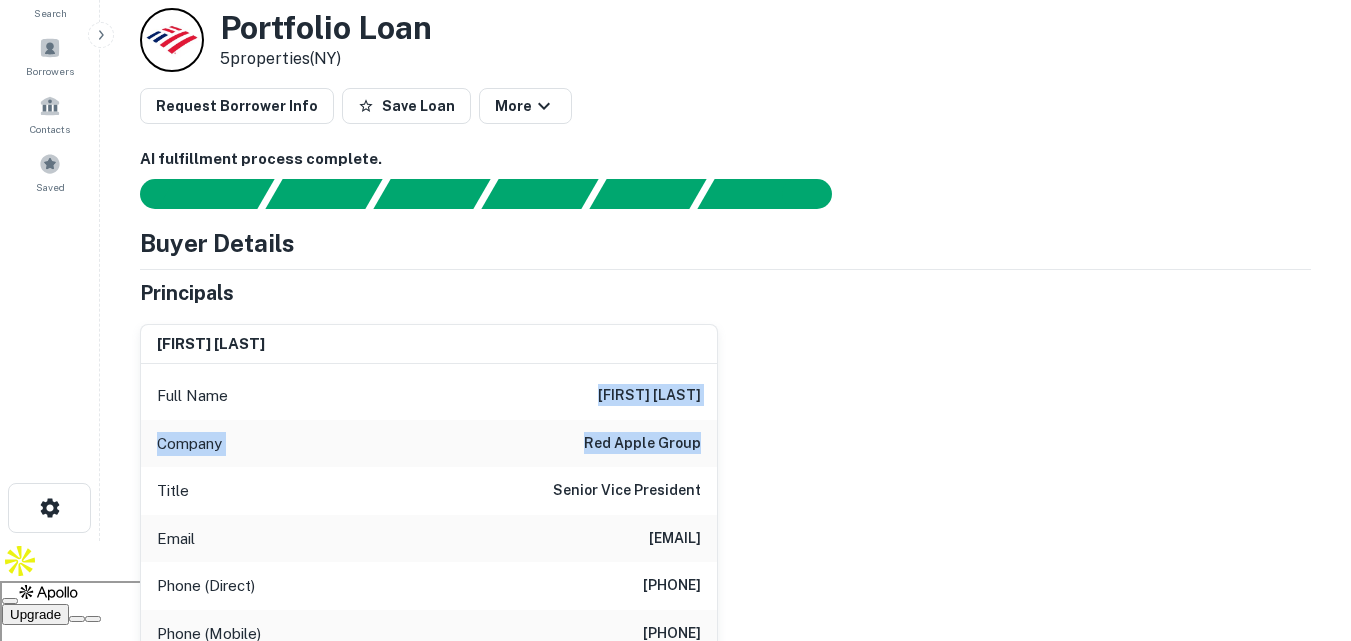 scroll, scrollTop: 0, scrollLeft: 0, axis: both 